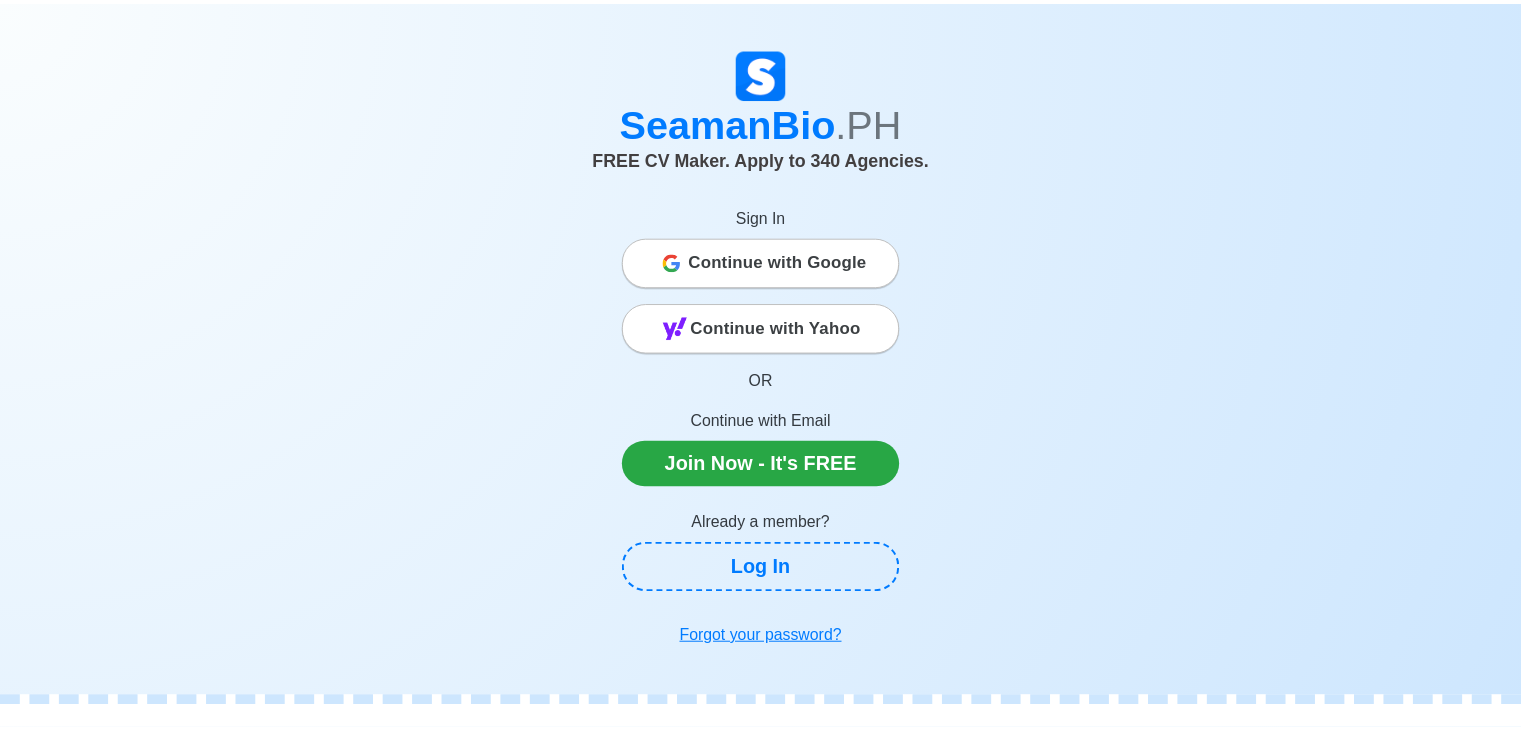 scroll, scrollTop: 0, scrollLeft: 0, axis: both 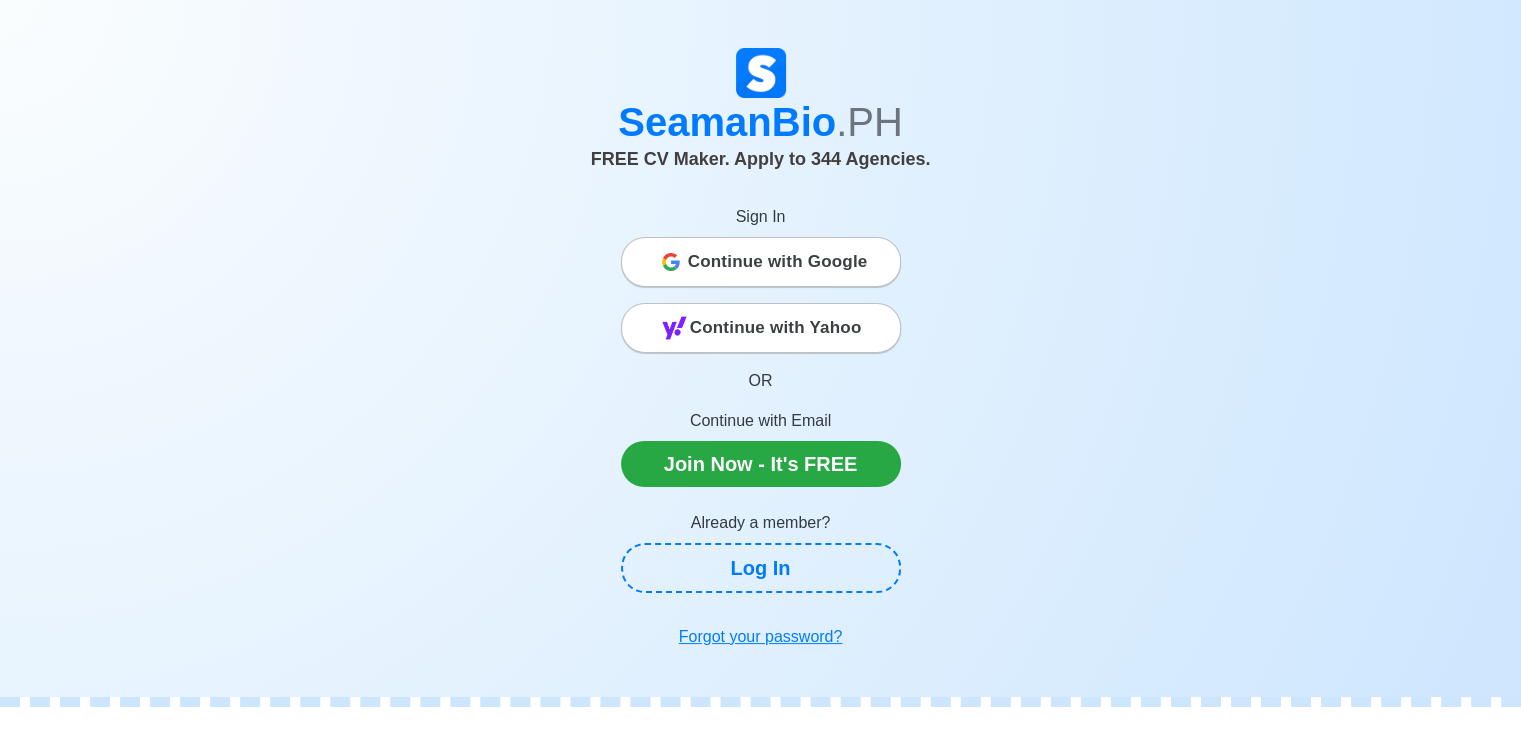 click on "Continue with Google" at bounding box center (778, 262) 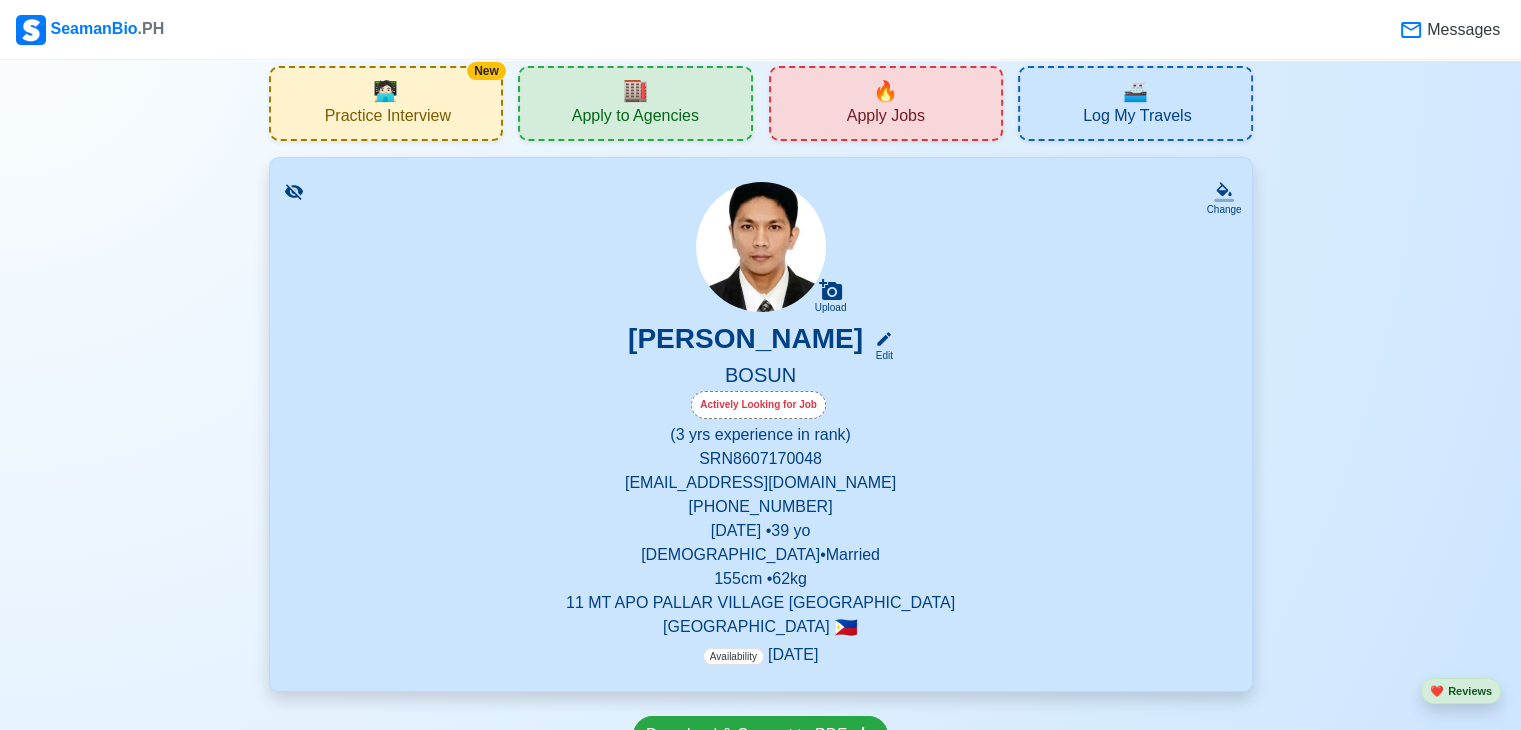 scroll, scrollTop: 0, scrollLeft: 0, axis: both 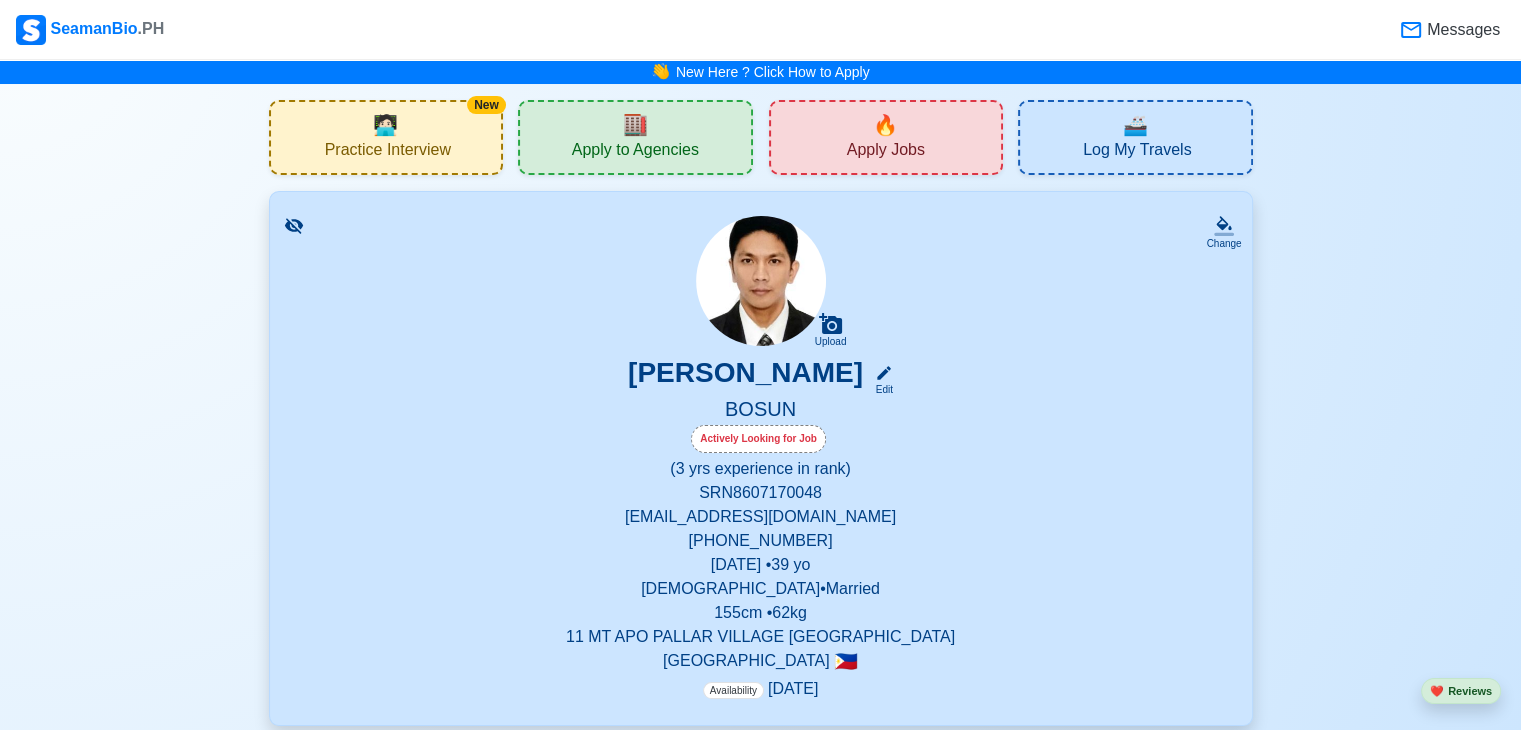 click on "🔥 Apply Jobs" at bounding box center [886, 137] 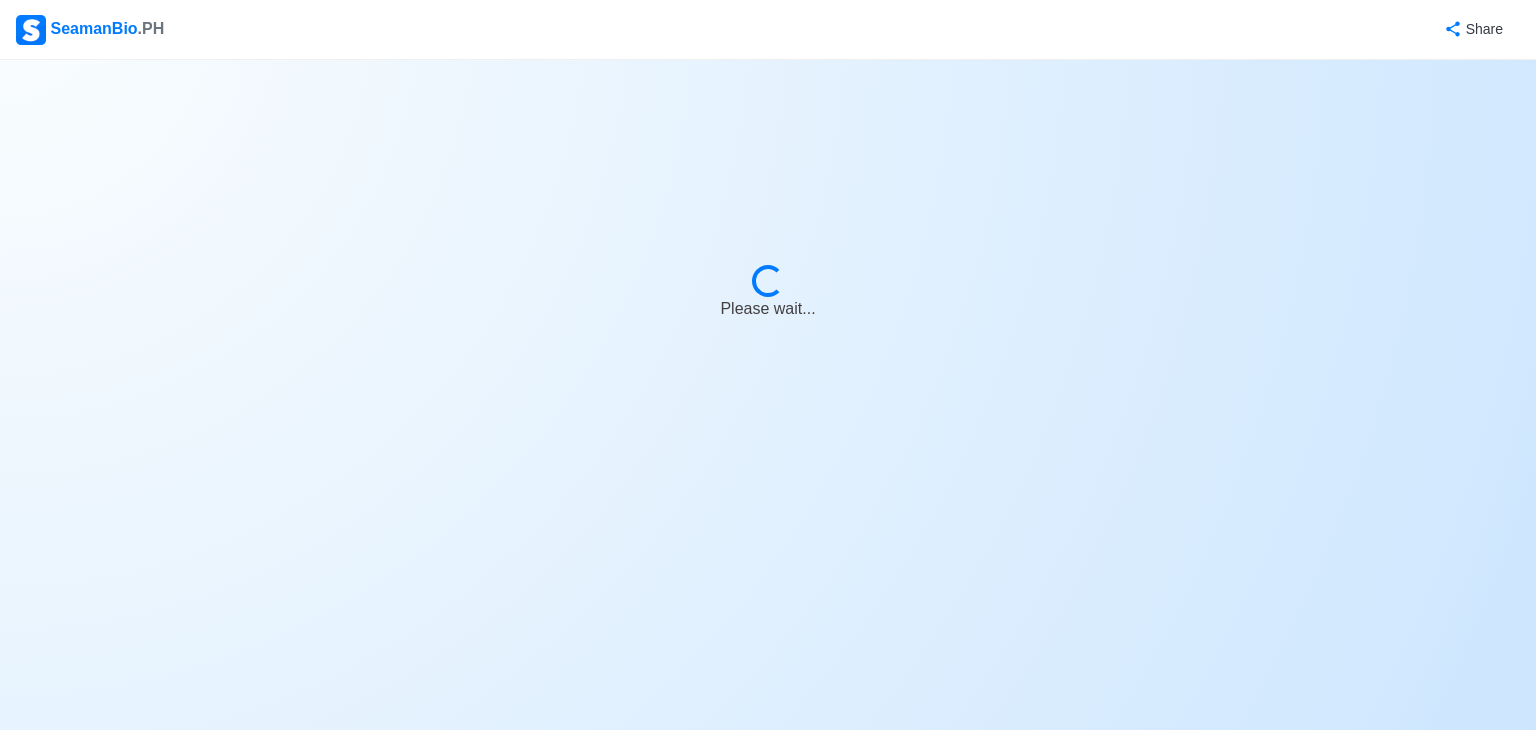 select on "Bosun" 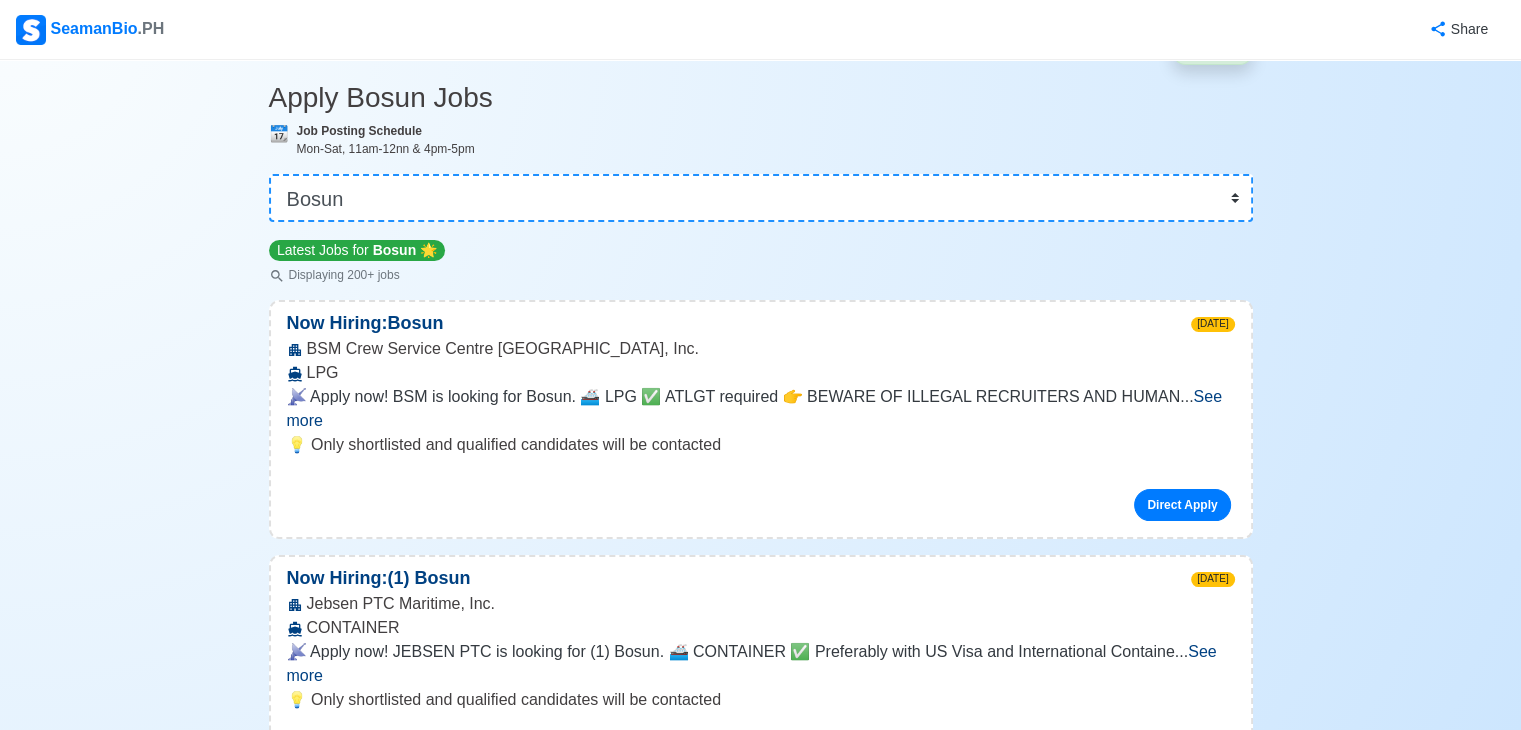 scroll, scrollTop: 0, scrollLeft: 0, axis: both 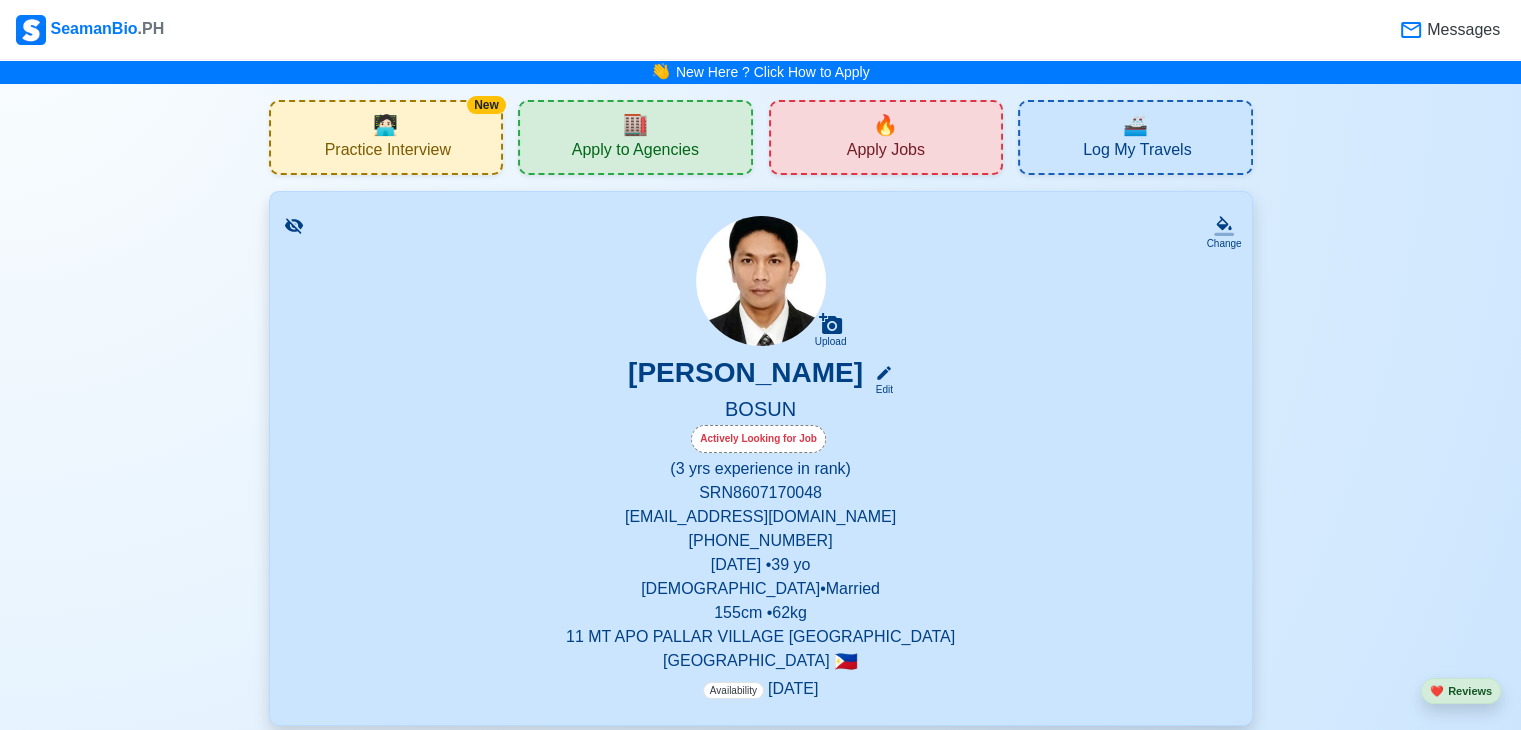 click on "🔥 Apply Jobs" at bounding box center [886, 137] 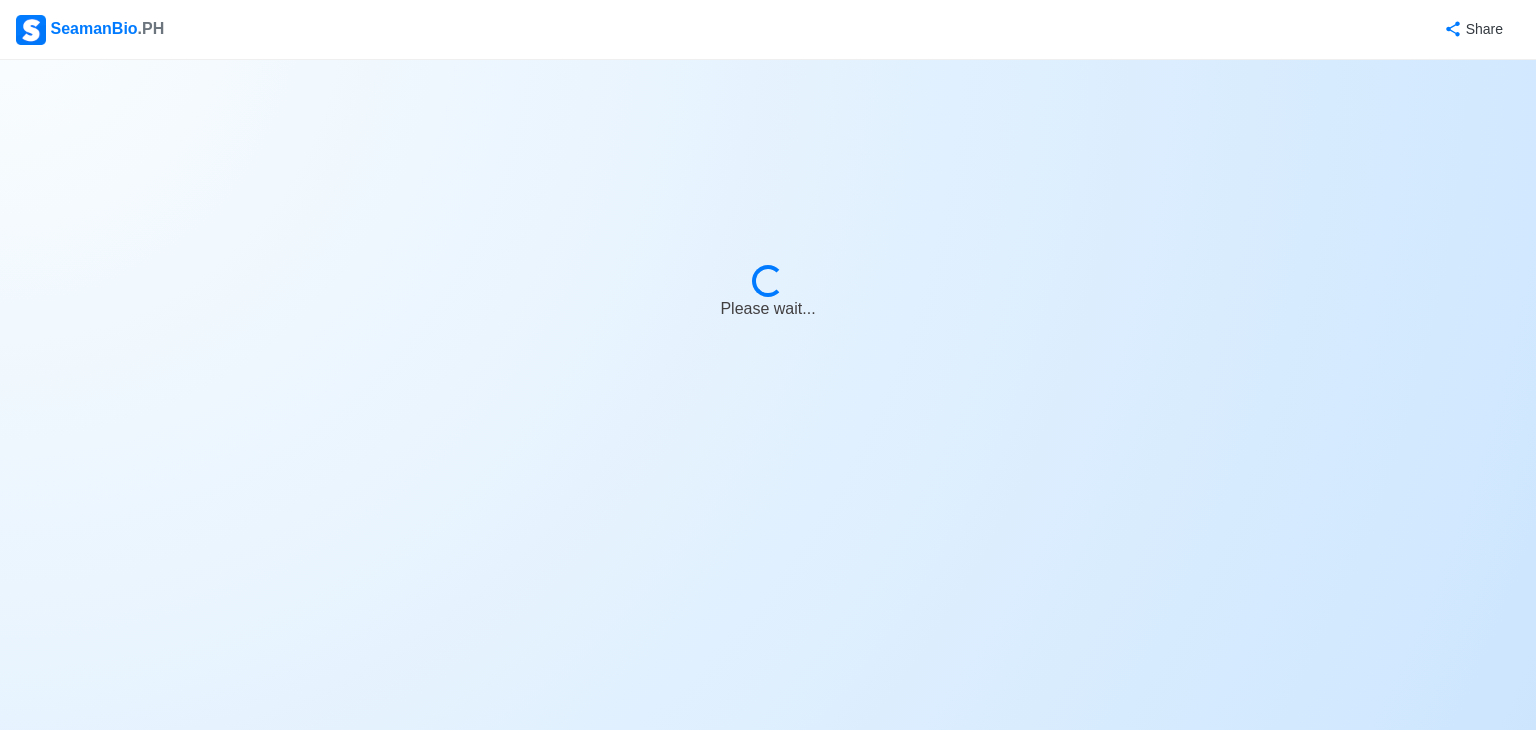 select on "Bosun" 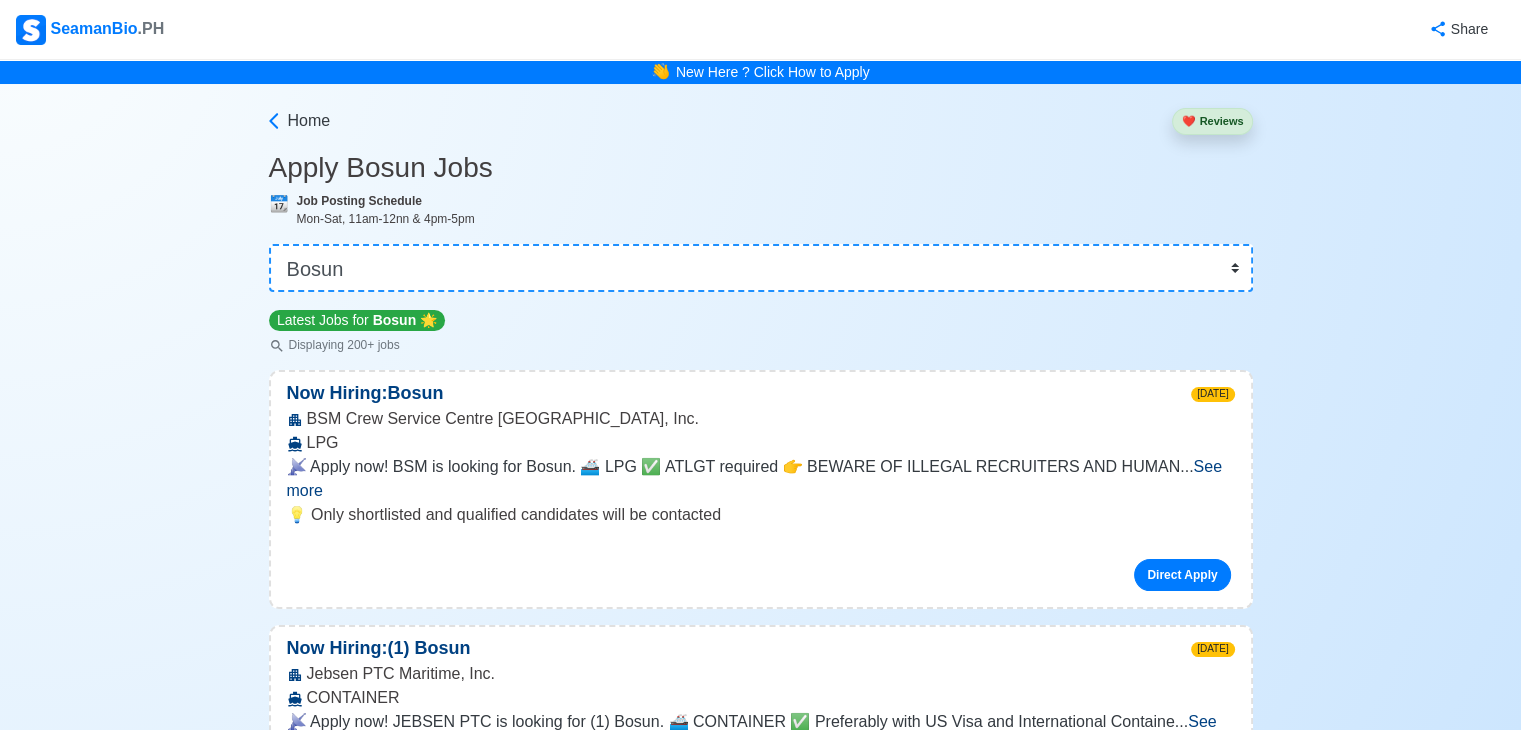 scroll, scrollTop: 100, scrollLeft: 0, axis: vertical 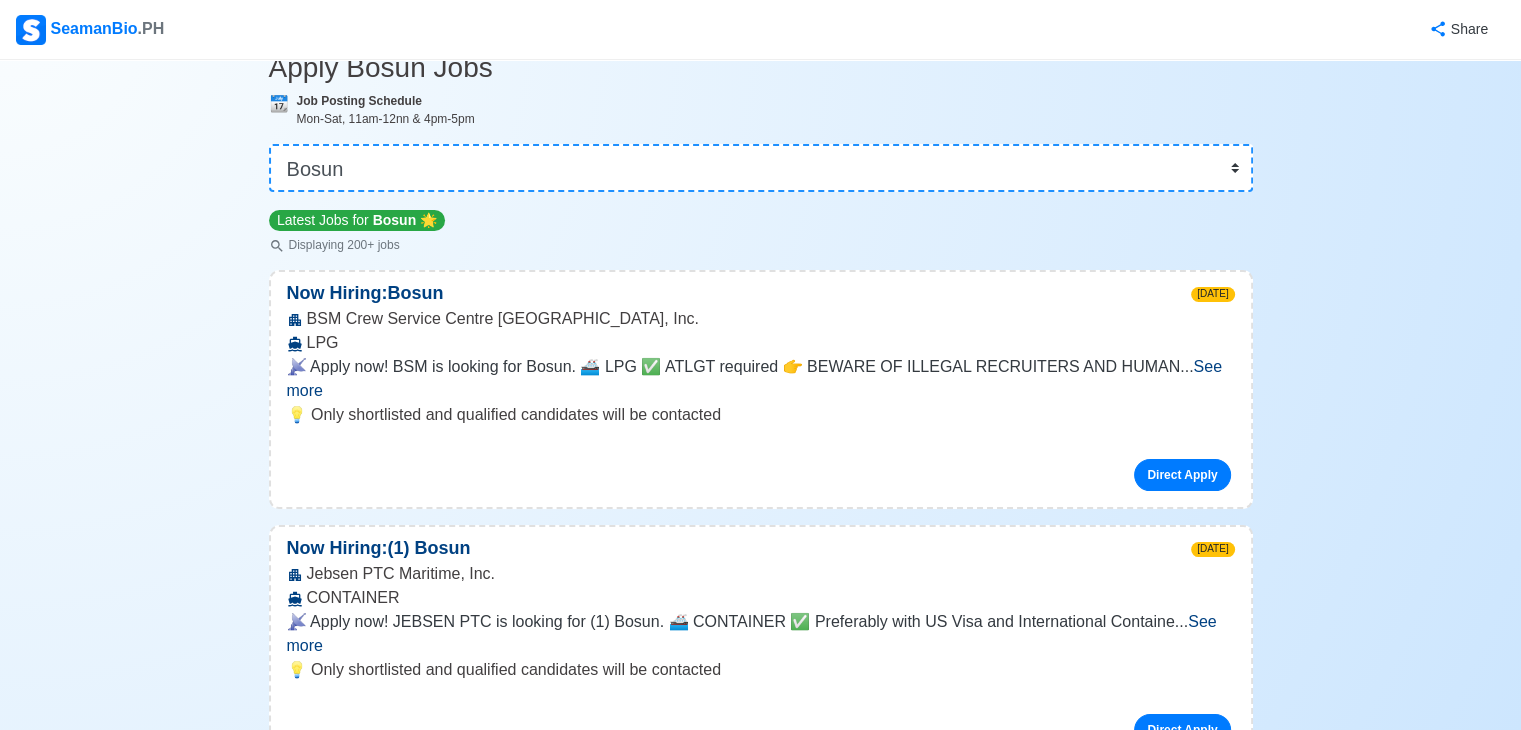 click on "See more" at bounding box center (754, 378) 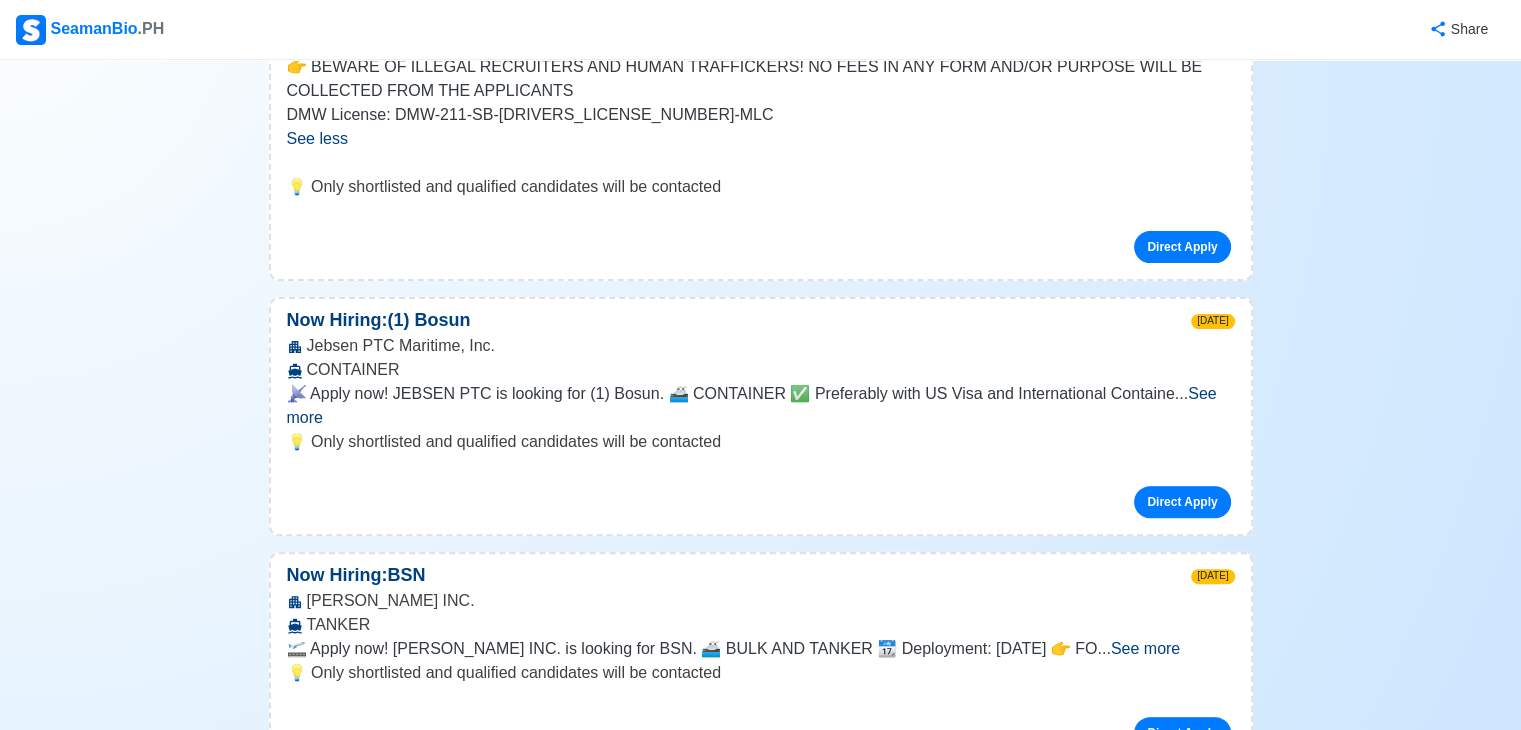 scroll, scrollTop: 600, scrollLeft: 0, axis: vertical 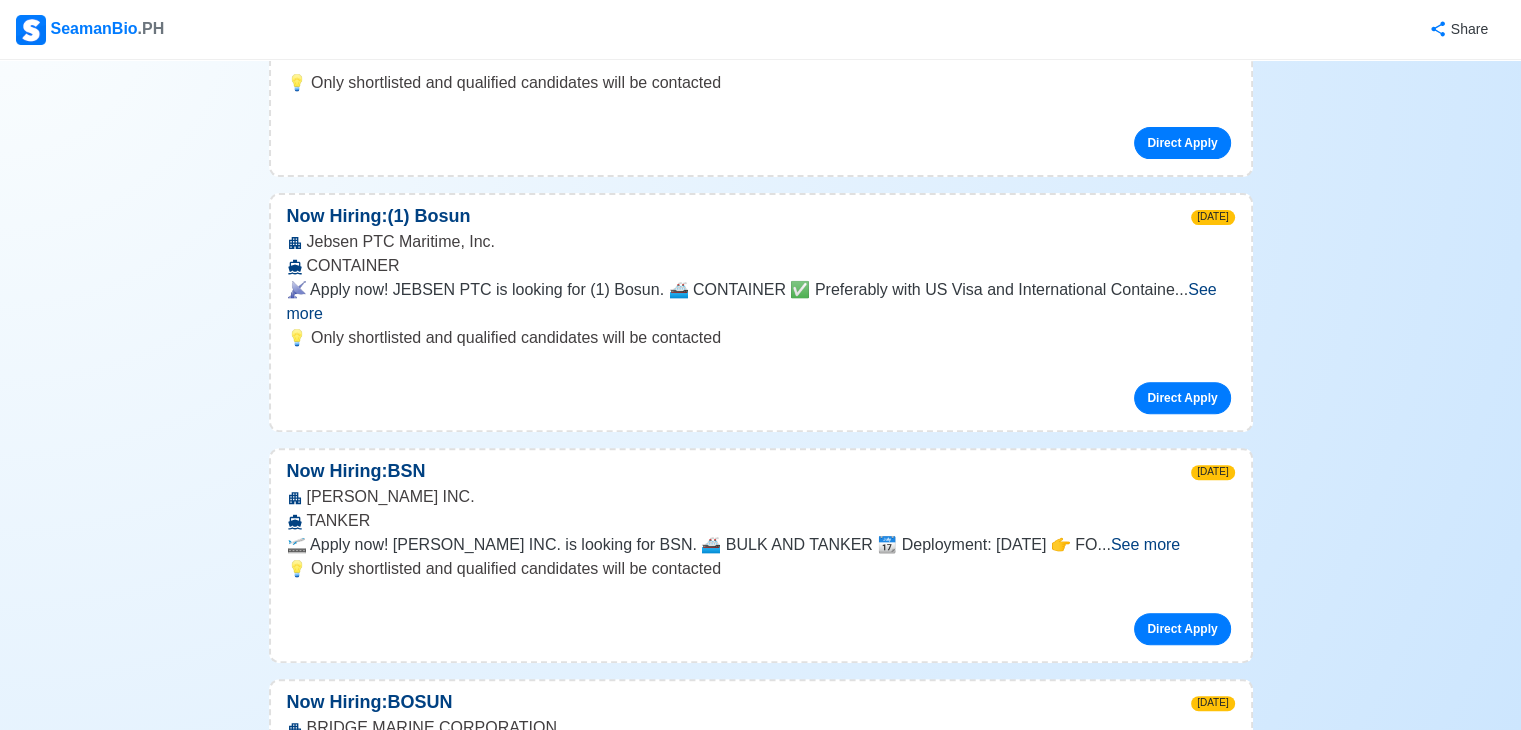 click on "See more" at bounding box center (1145, 544) 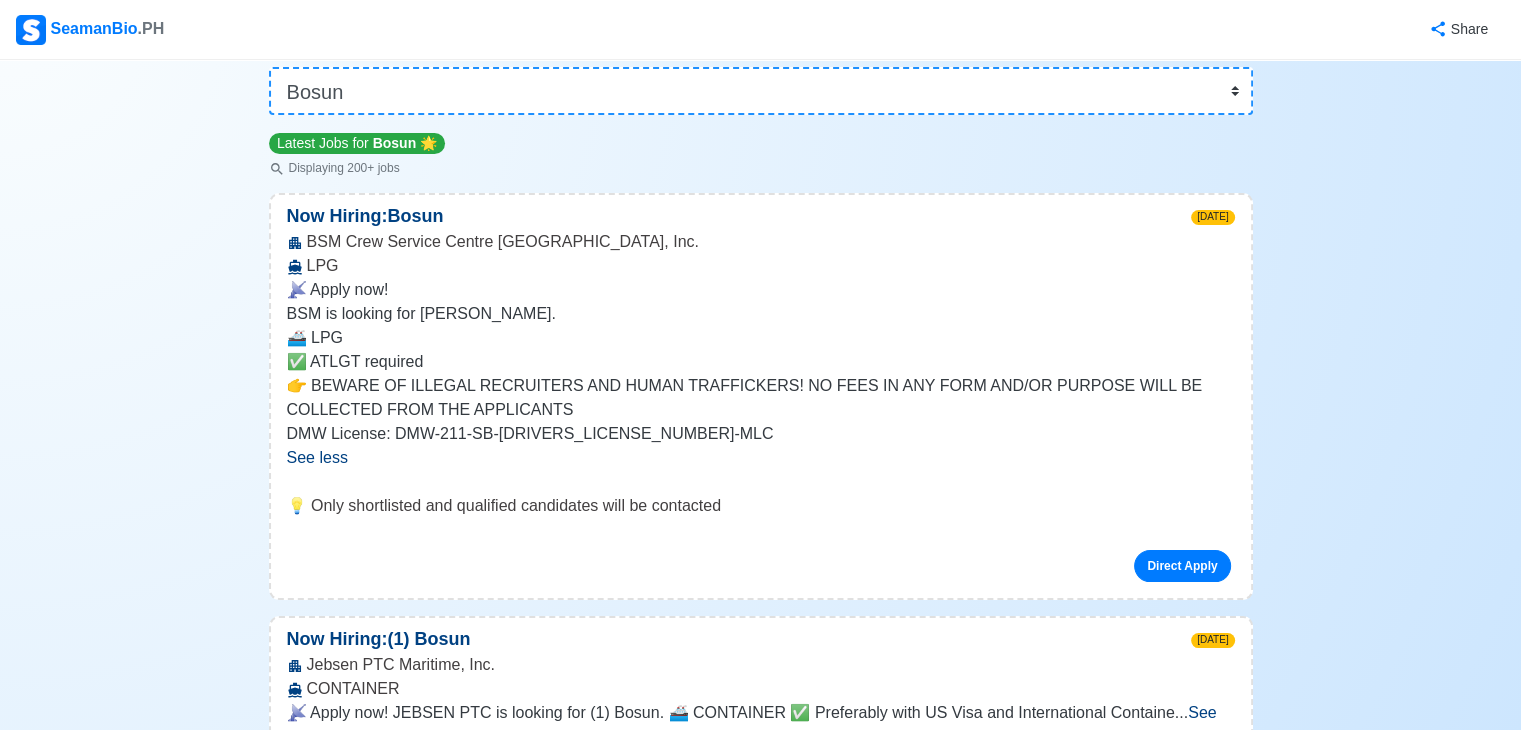 scroll, scrollTop: 200, scrollLeft: 0, axis: vertical 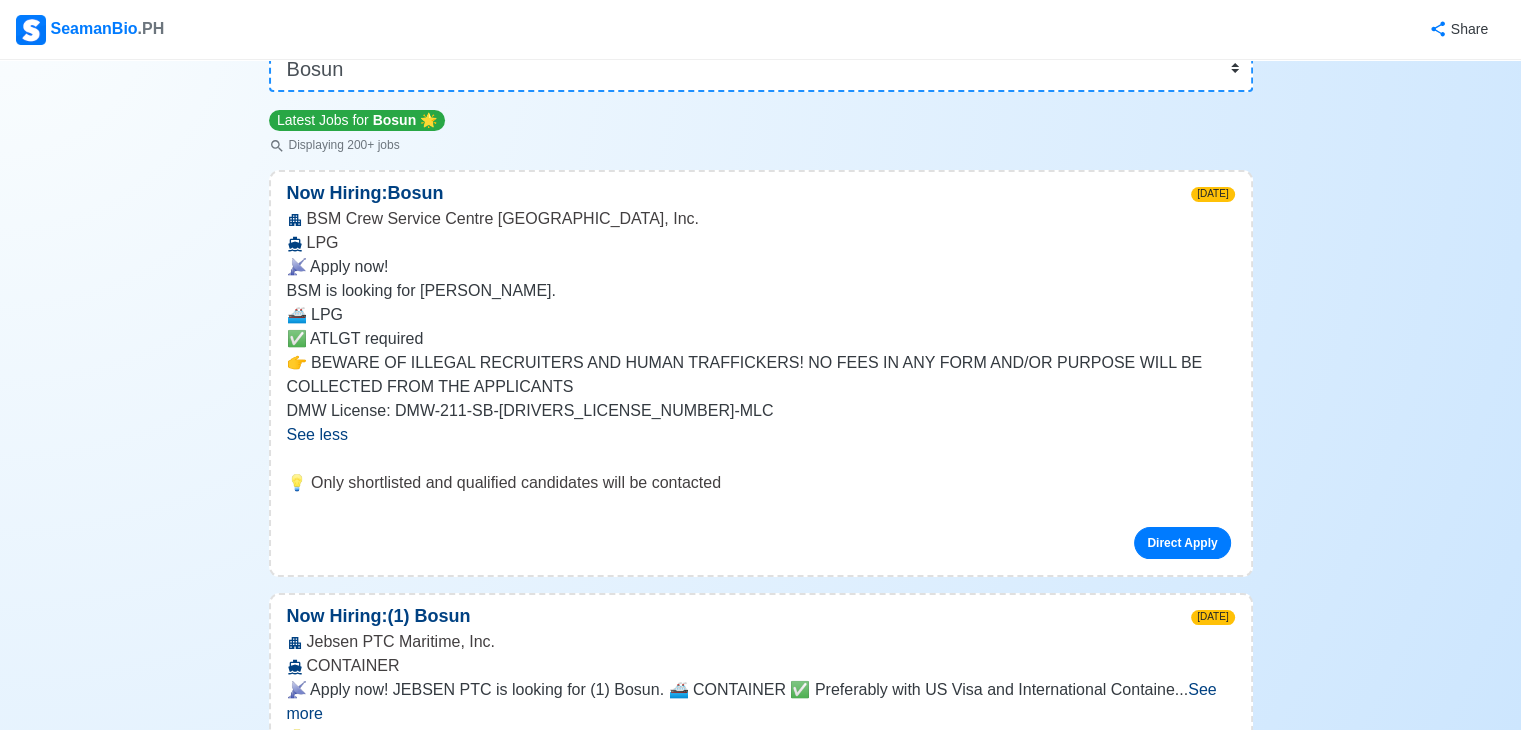 click on "See less" at bounding box center [317, 434] 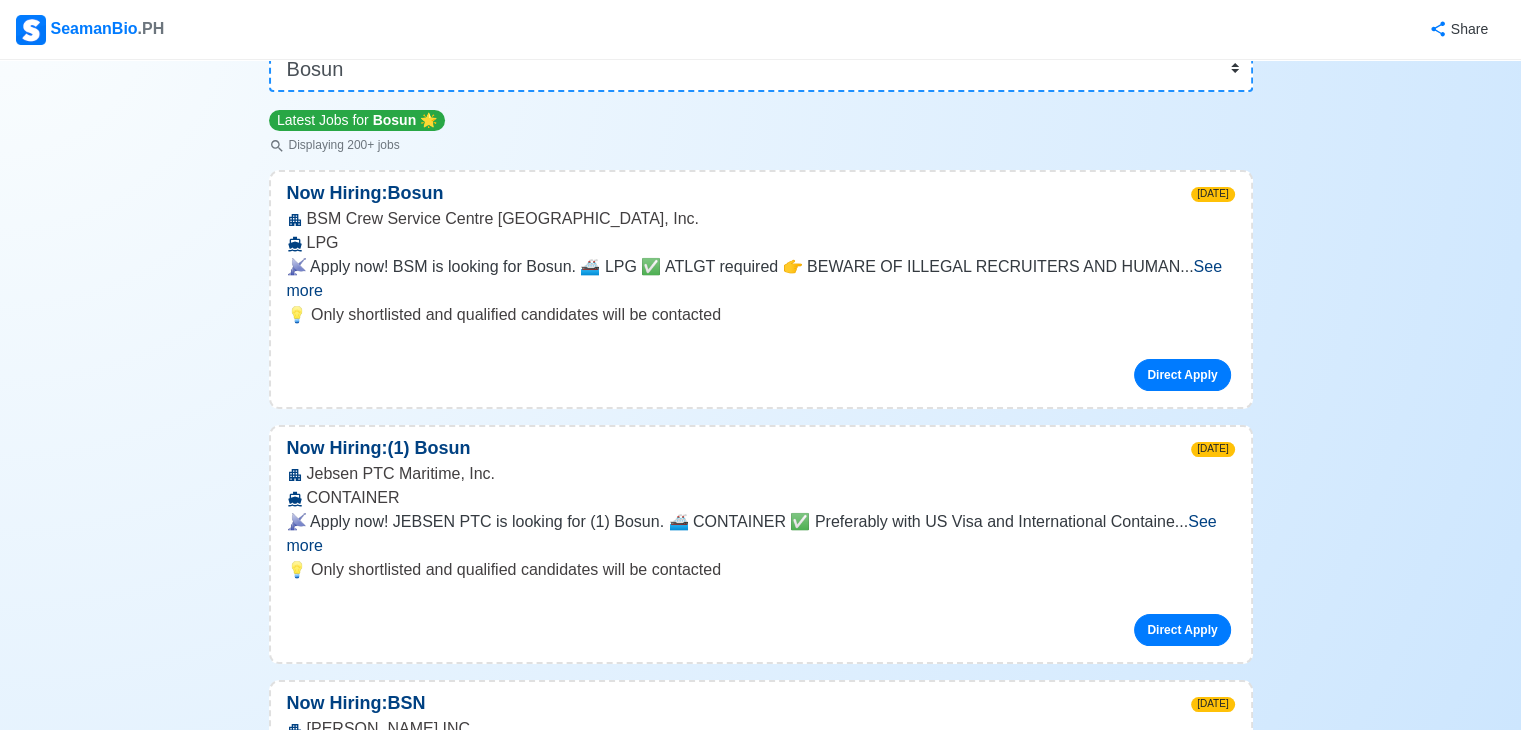 click on "See more" at bounding box center (754, 278) 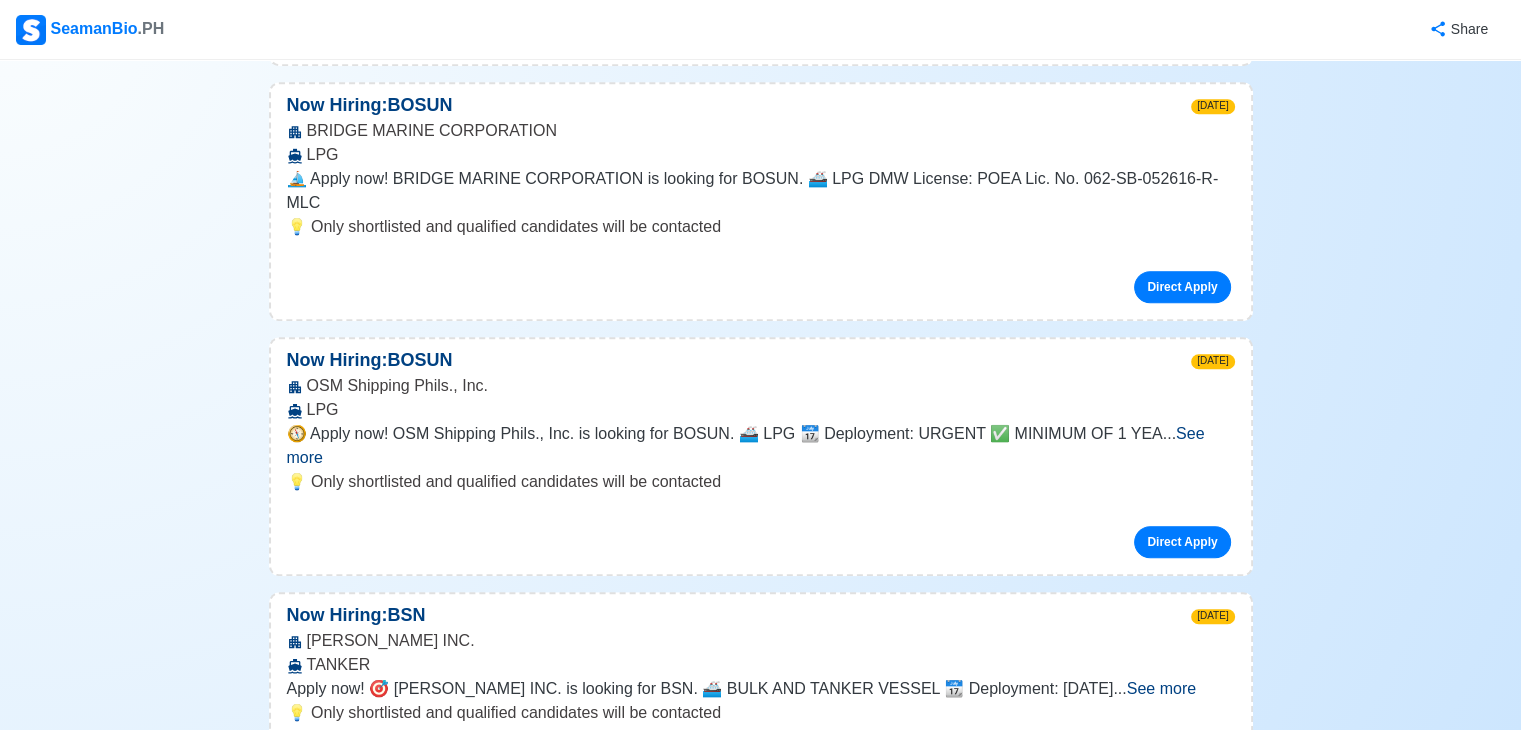scroll, scrollTop: 1400, scrollLeft: 0, axis: vertical 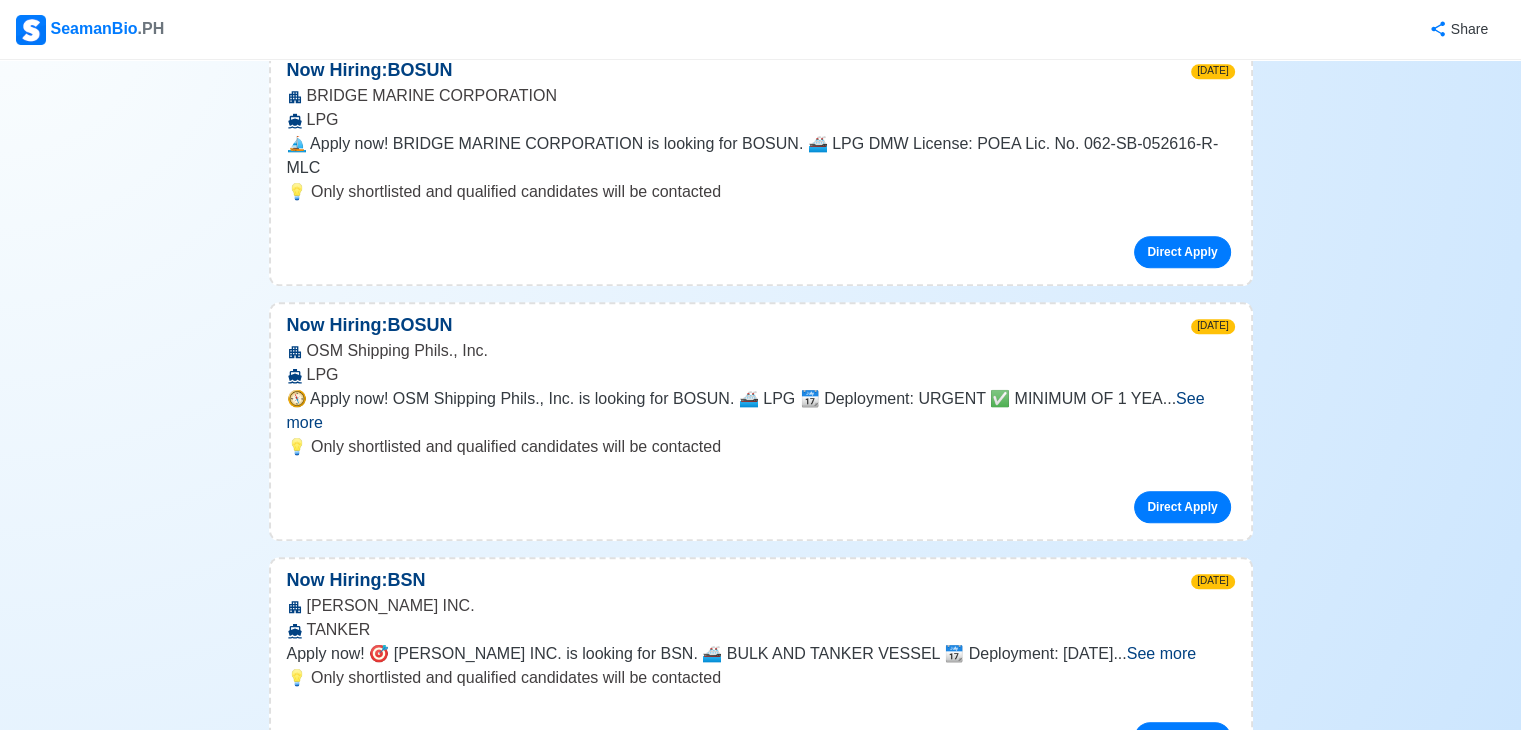 click on "See more" at bounding box center [746, 410] 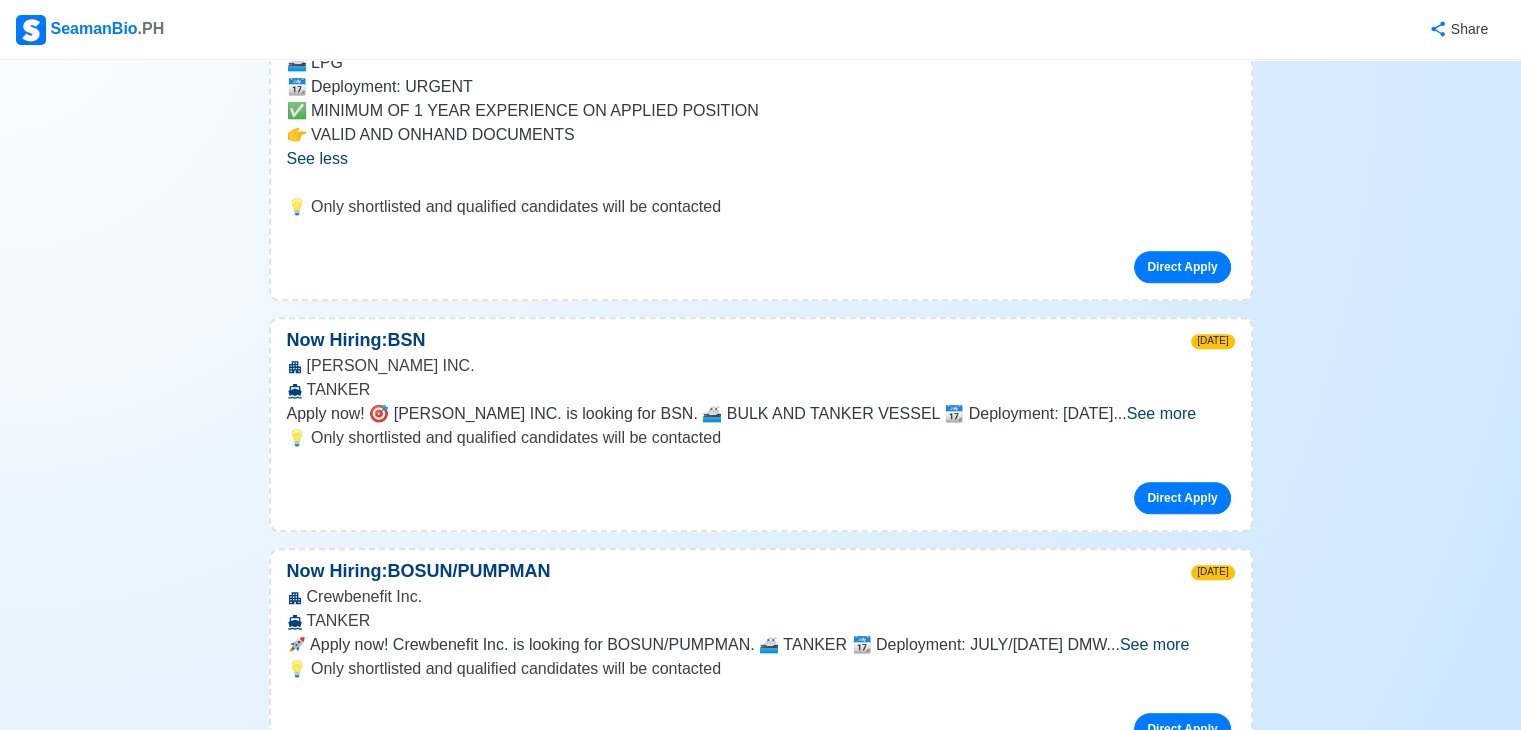 scroll, scrollTop: 1800, scrollLeft: 0, axis: vertical 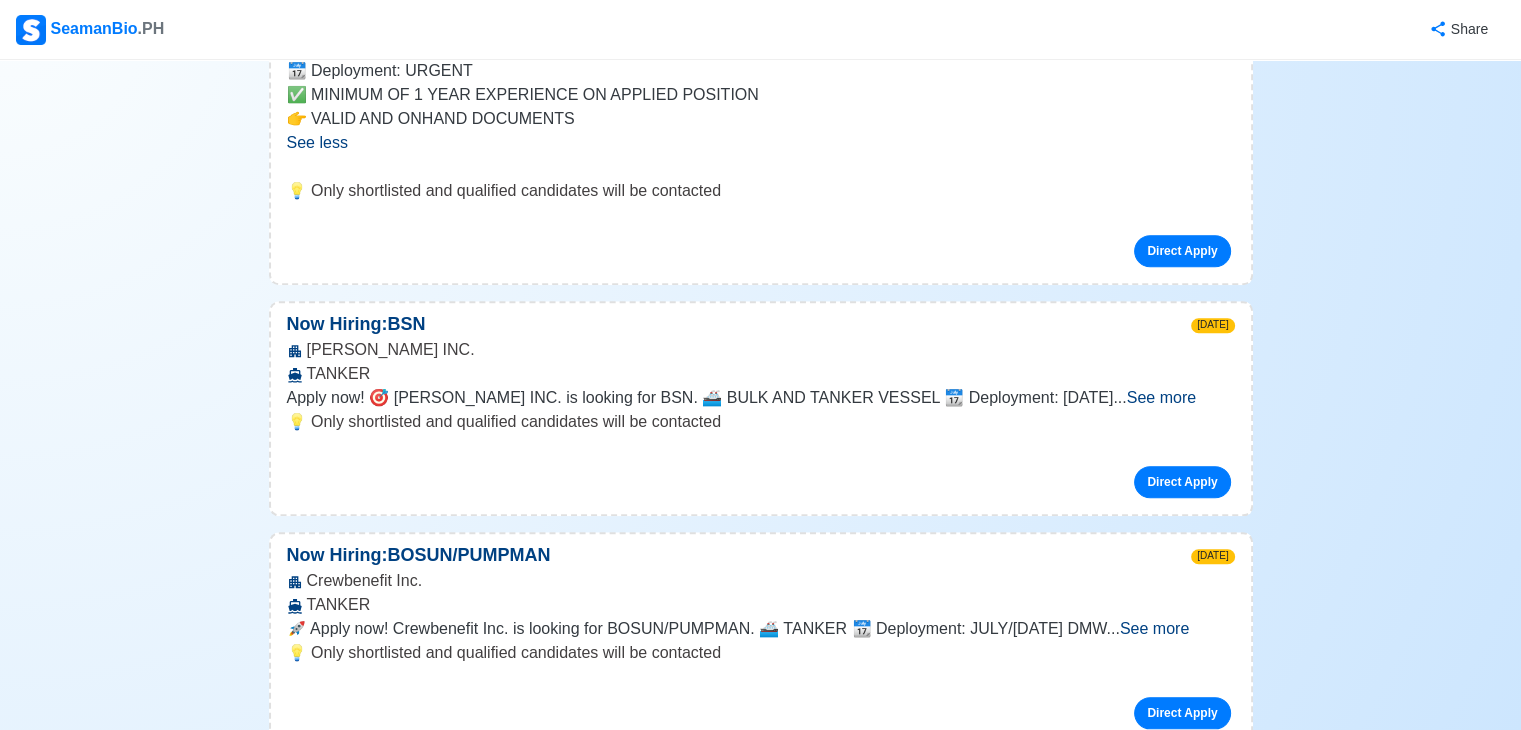 click on "See more" at bounding box center [1161, 397] 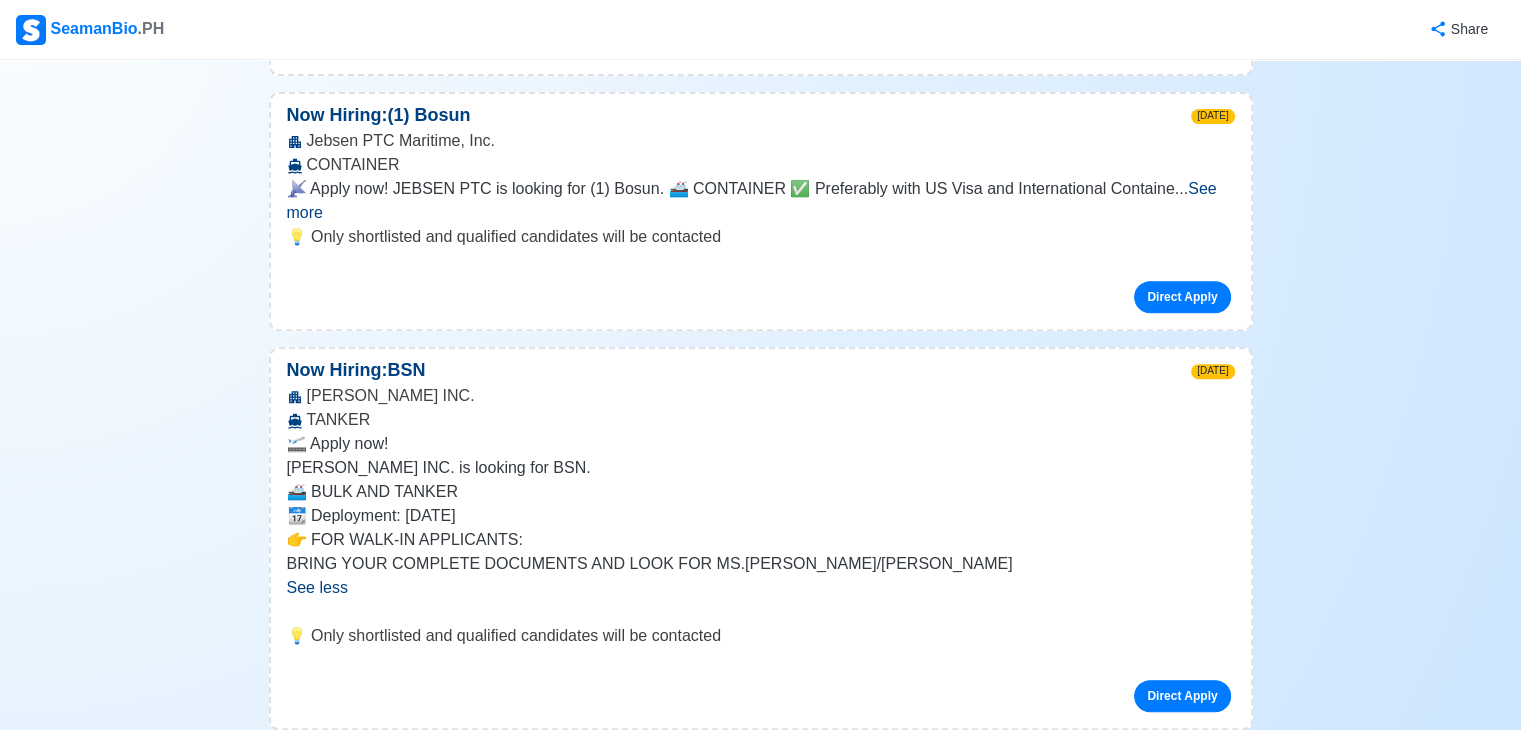 scroll, scrollTop: 700, scrollLeft: 0, axis: vertical 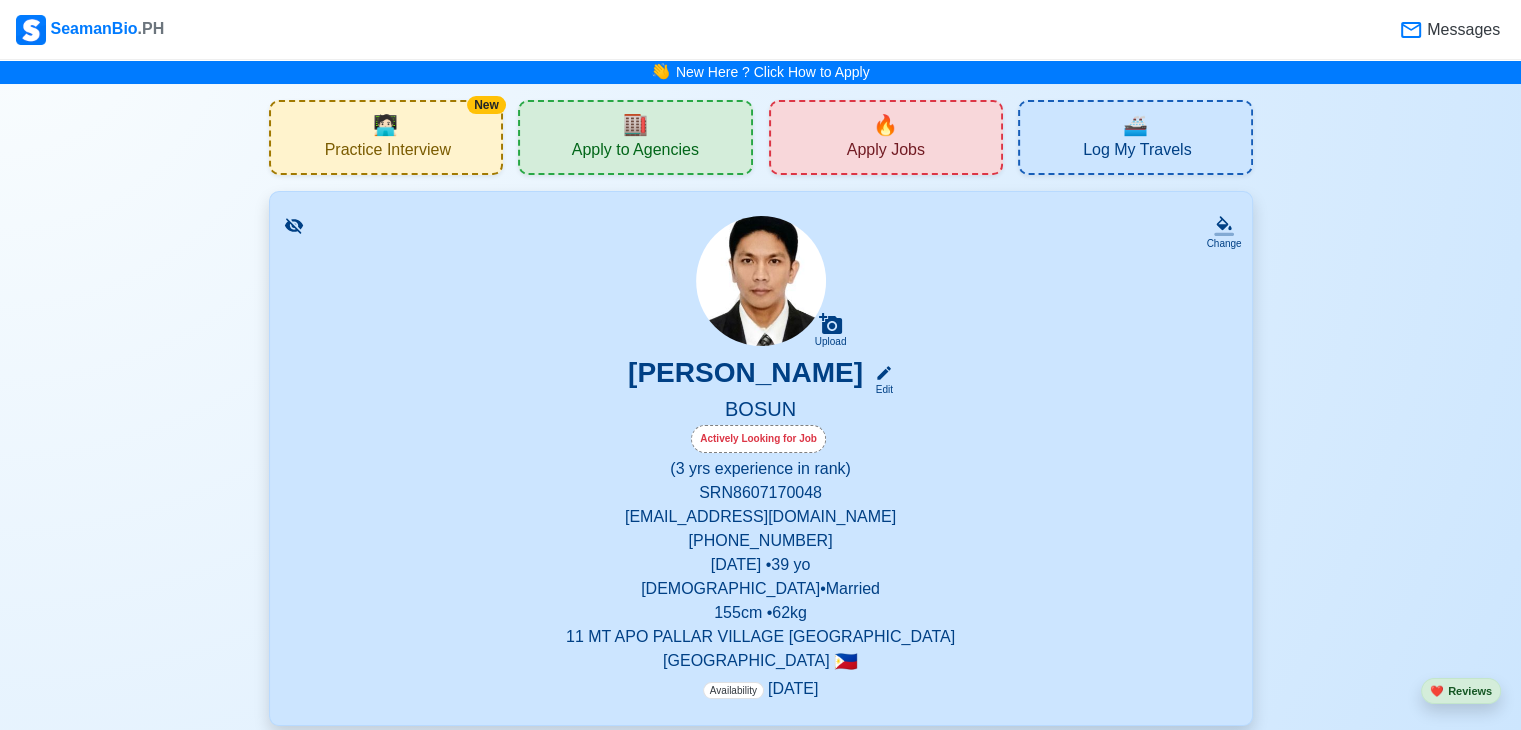 click on "Apply Jobs" at bounding box center [886, 152] 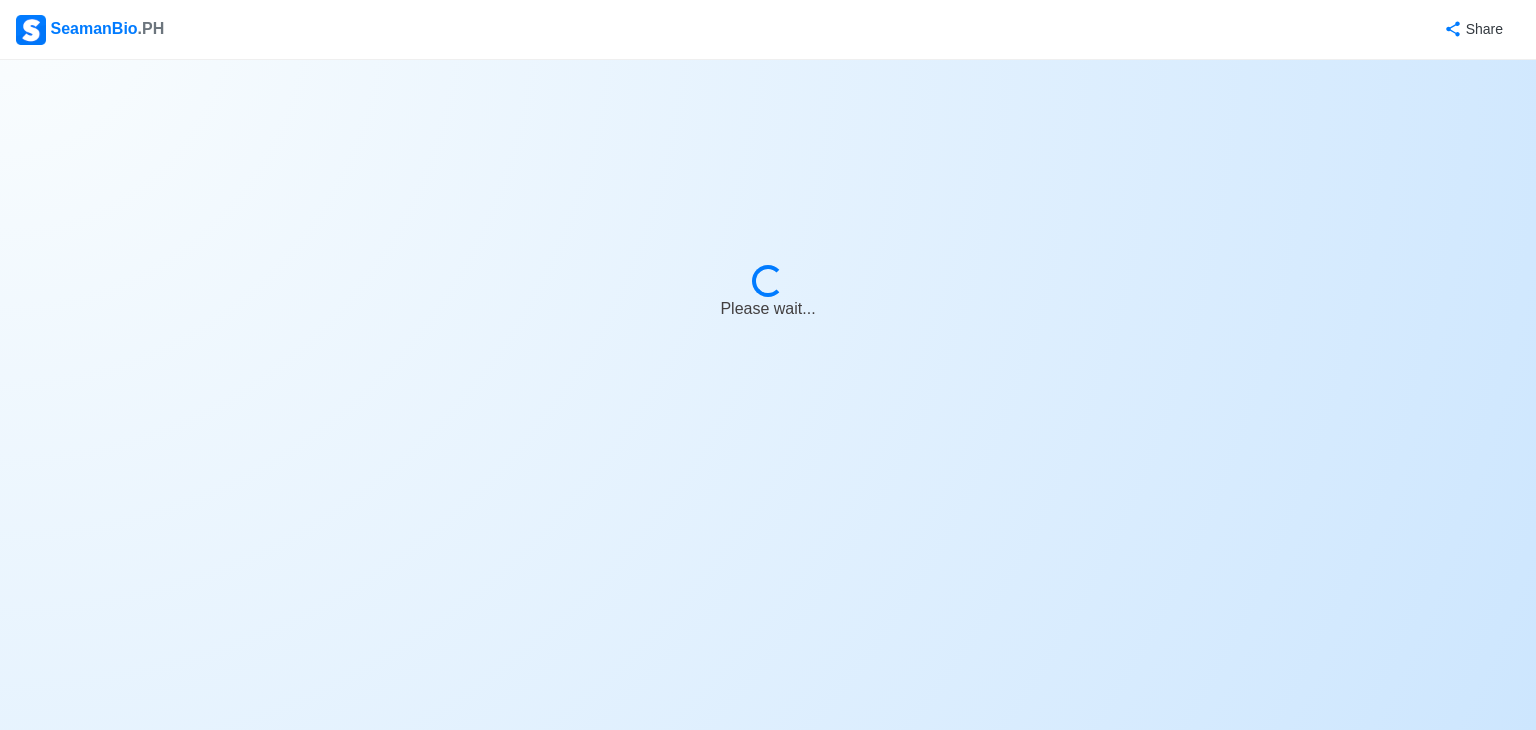 select on "Bosun" 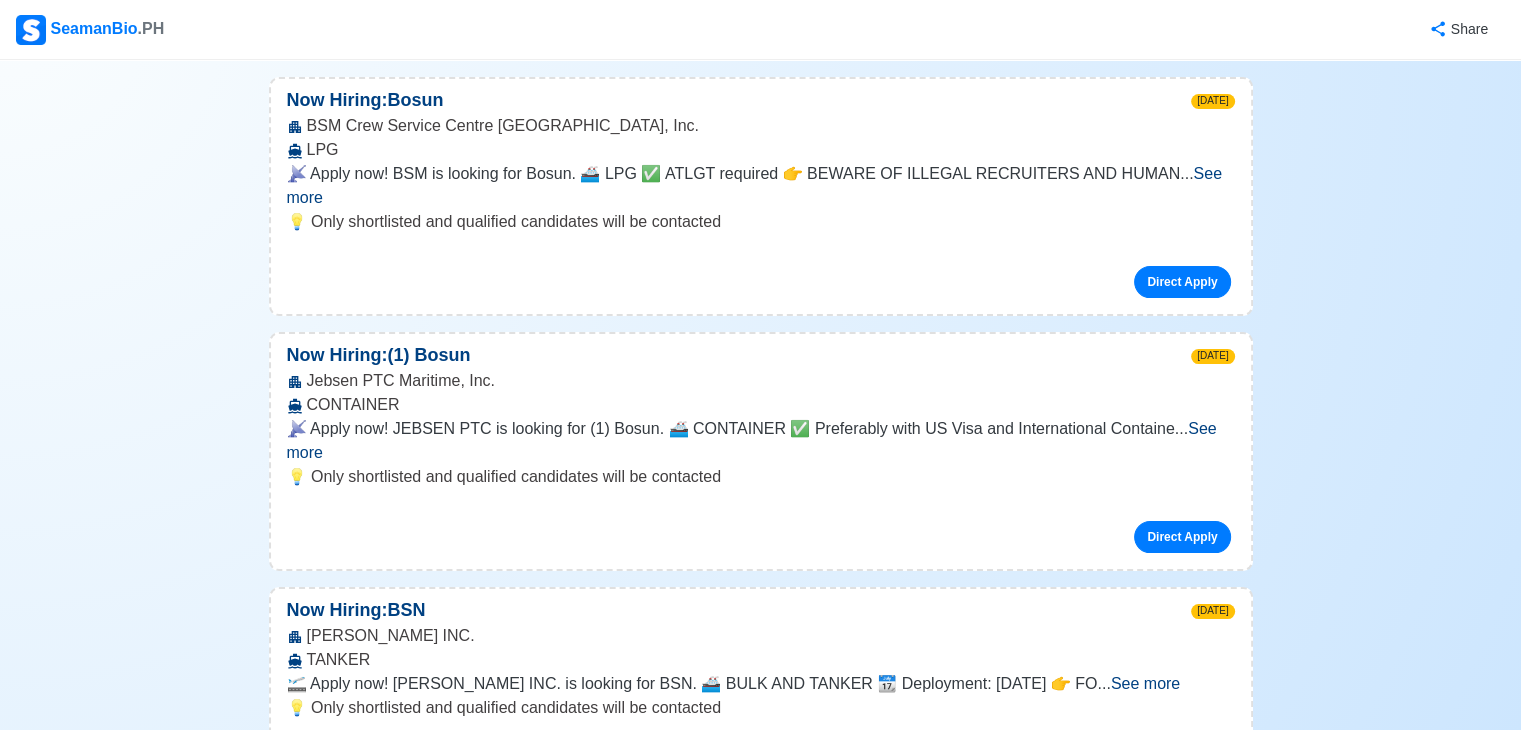 scroll, scrollTop: 400, scrollLeft: 0, axis: vertical 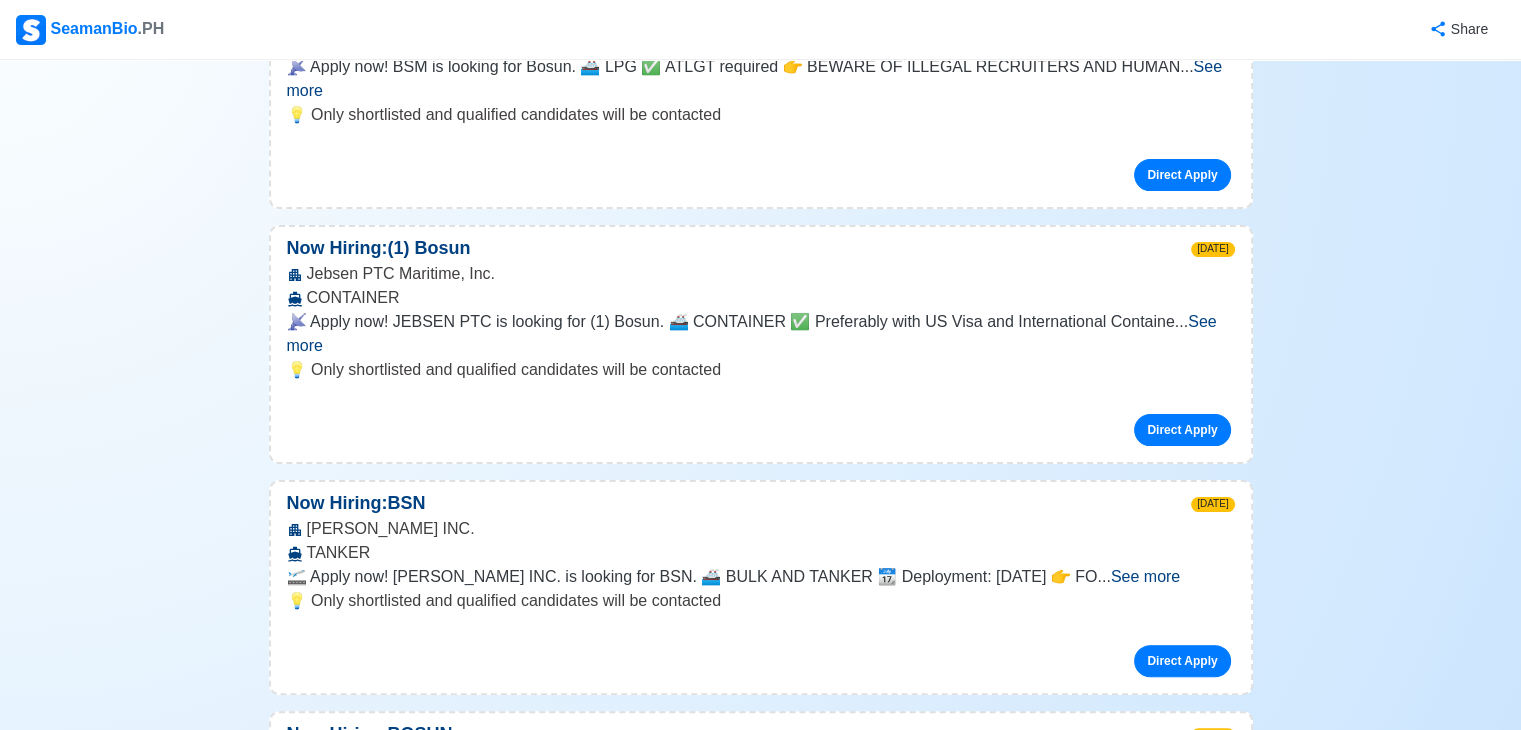 click on "See more" at bounding box center (1145, 576) 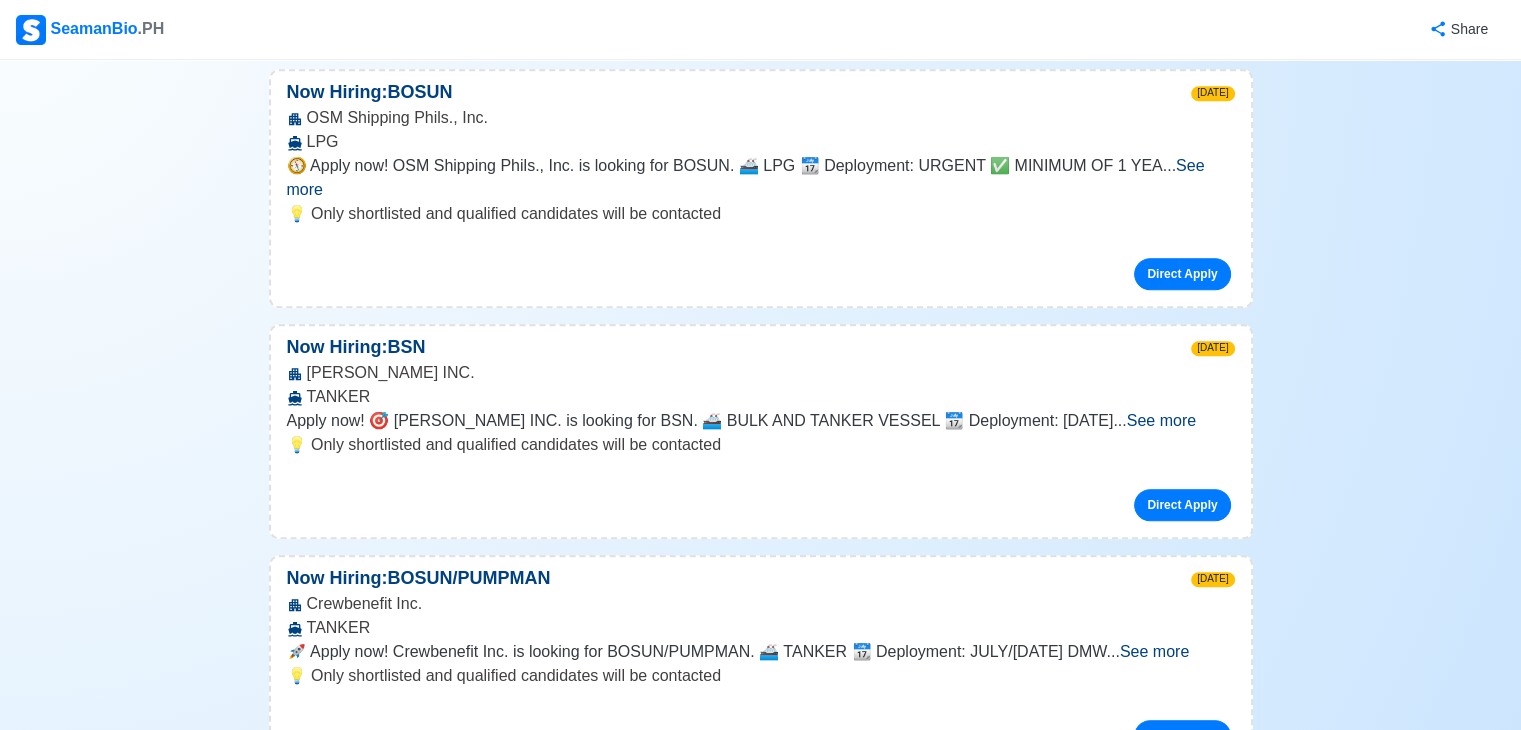 scroll, scrollTop: 1500, scrollLeft: 0, axis: vertical 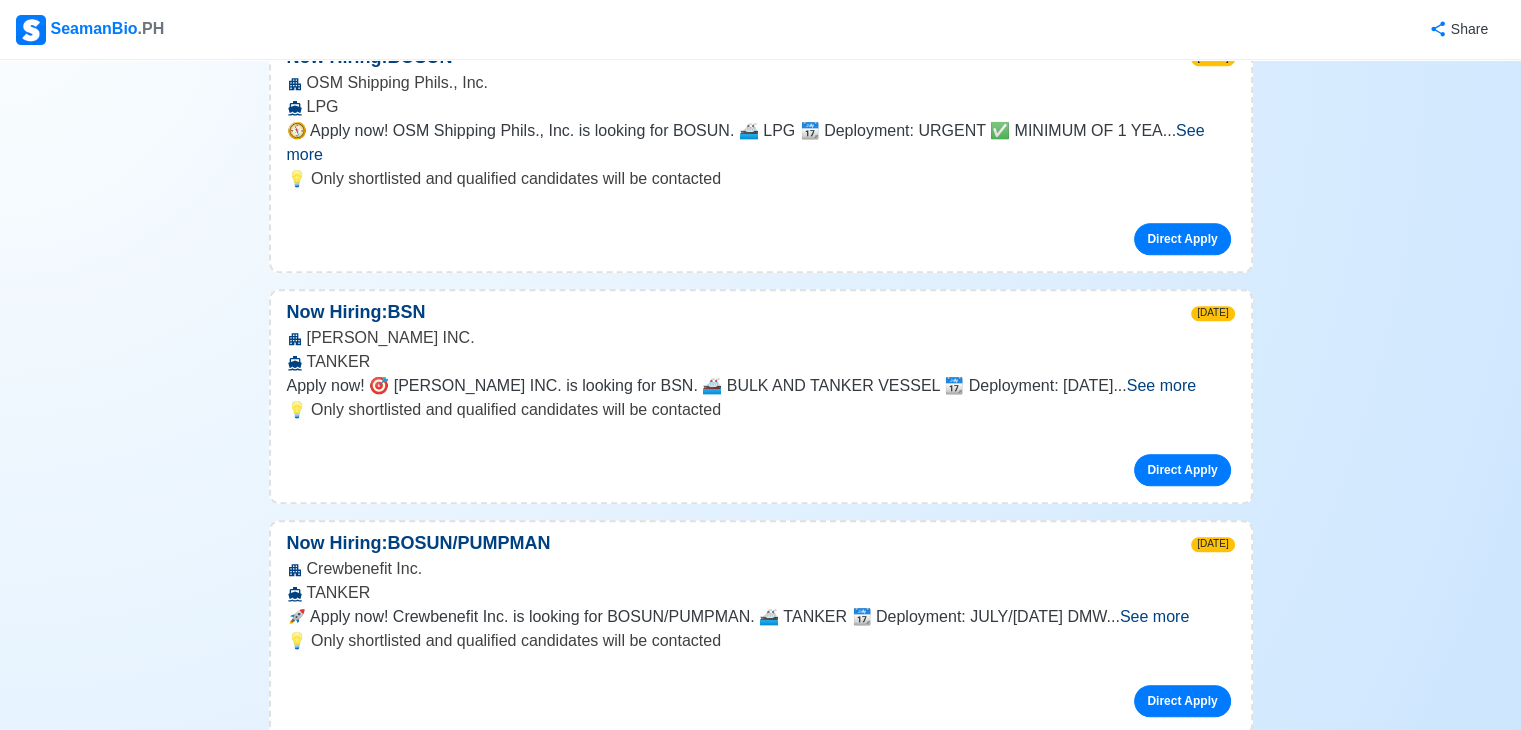 click on "See more" at bounding box center [1154, 616] 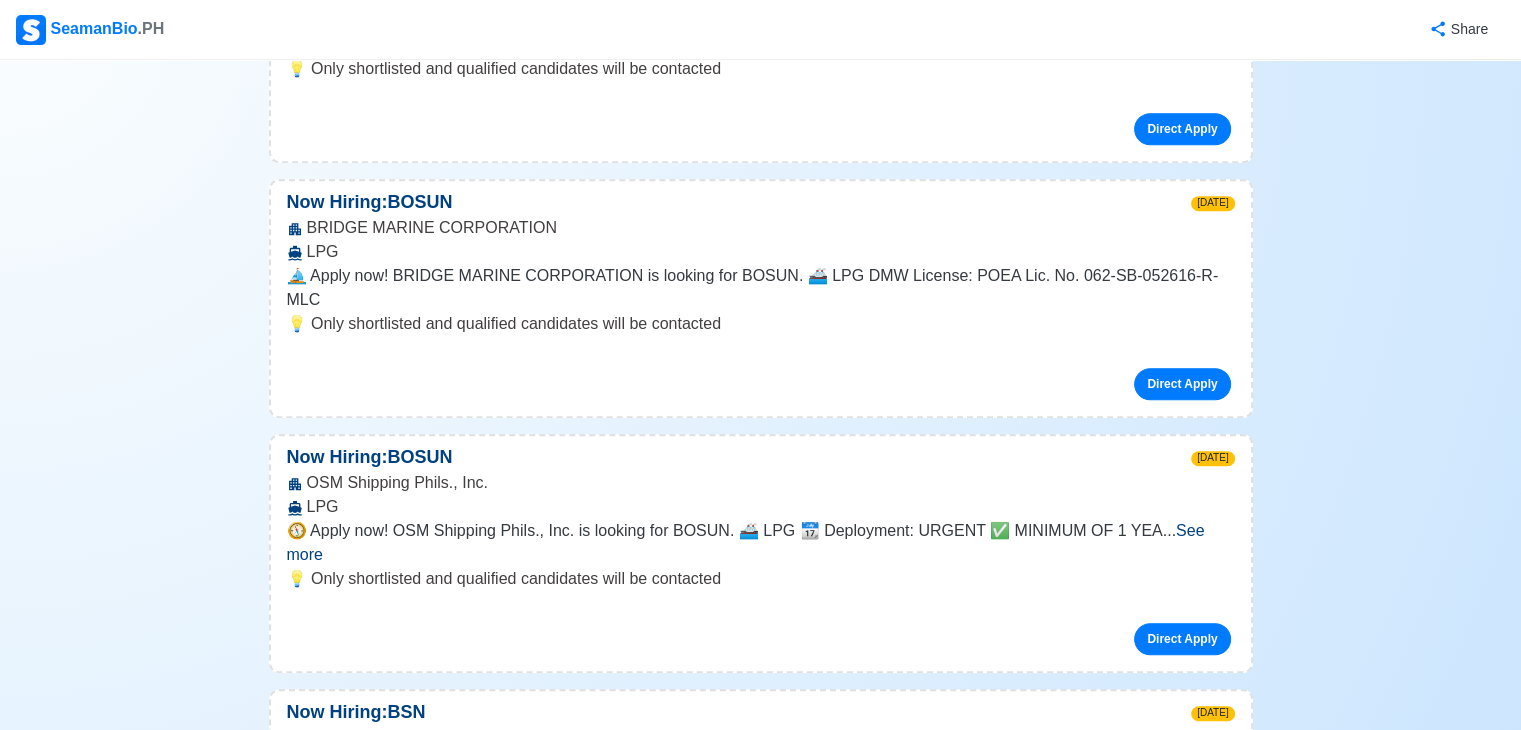 scroll, scrollTop: 1200, scrollLeft: 0, axis: vertical 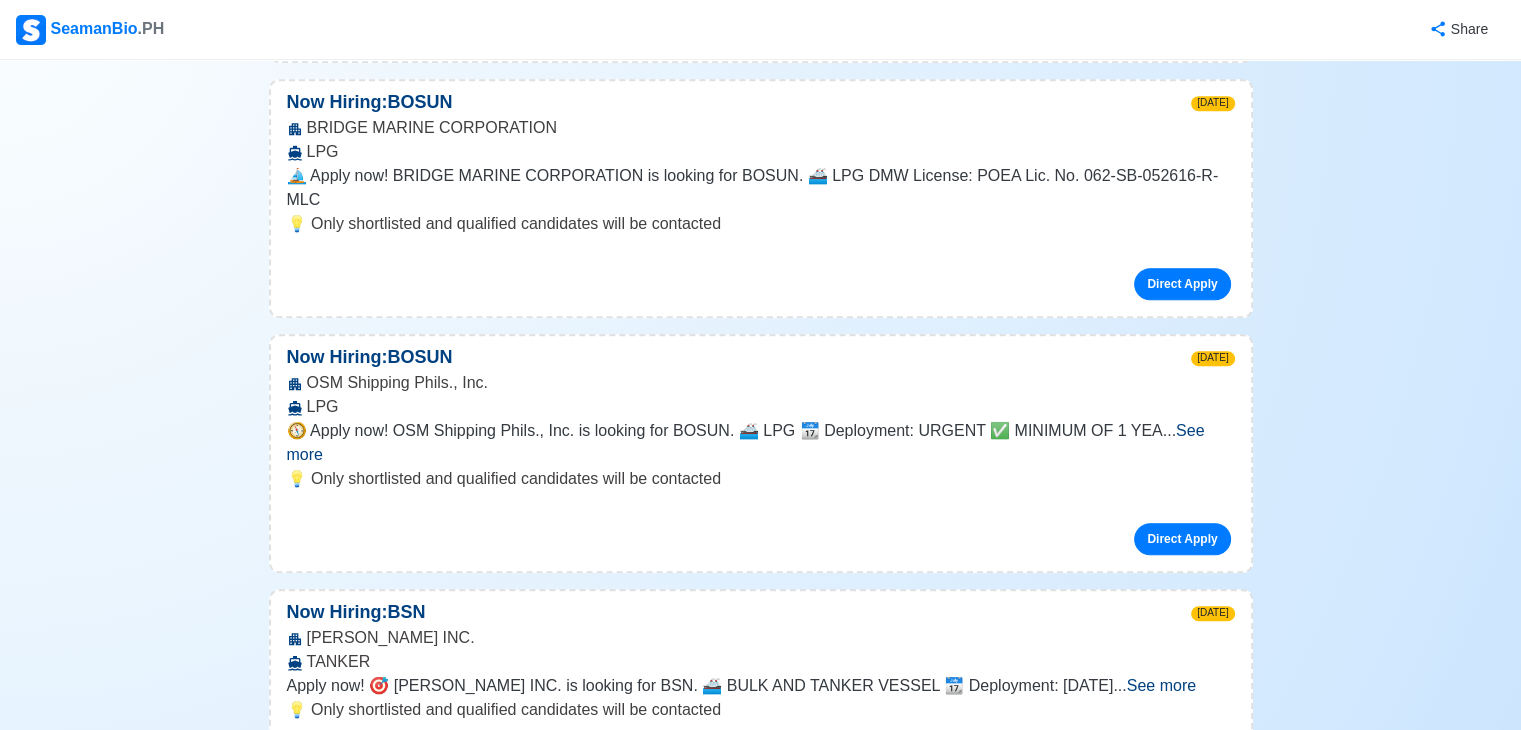 click on "Direct Apply" at bounding box center [761, 531] 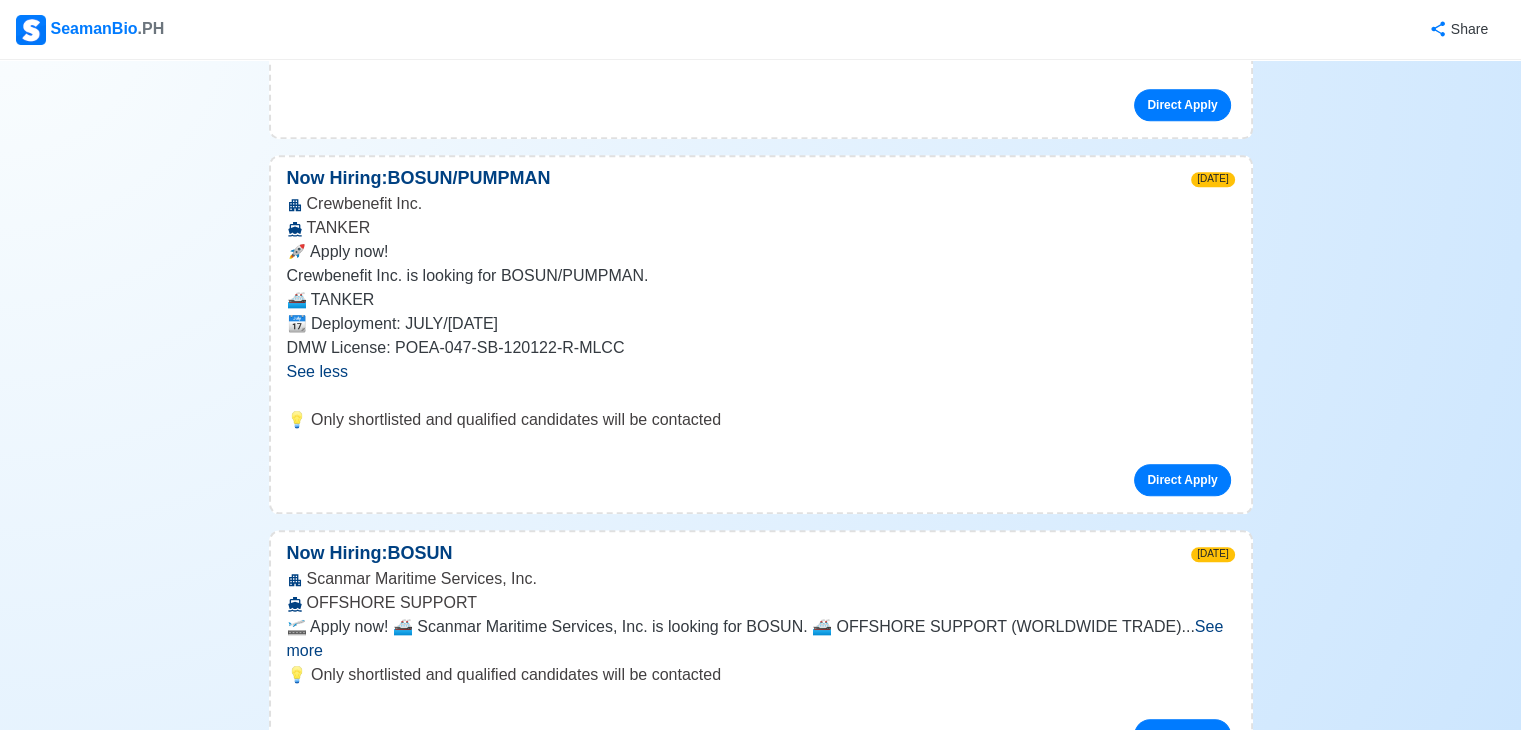 scroll, scrollTop: 1900, scrollLeft: 0, axis: vertical 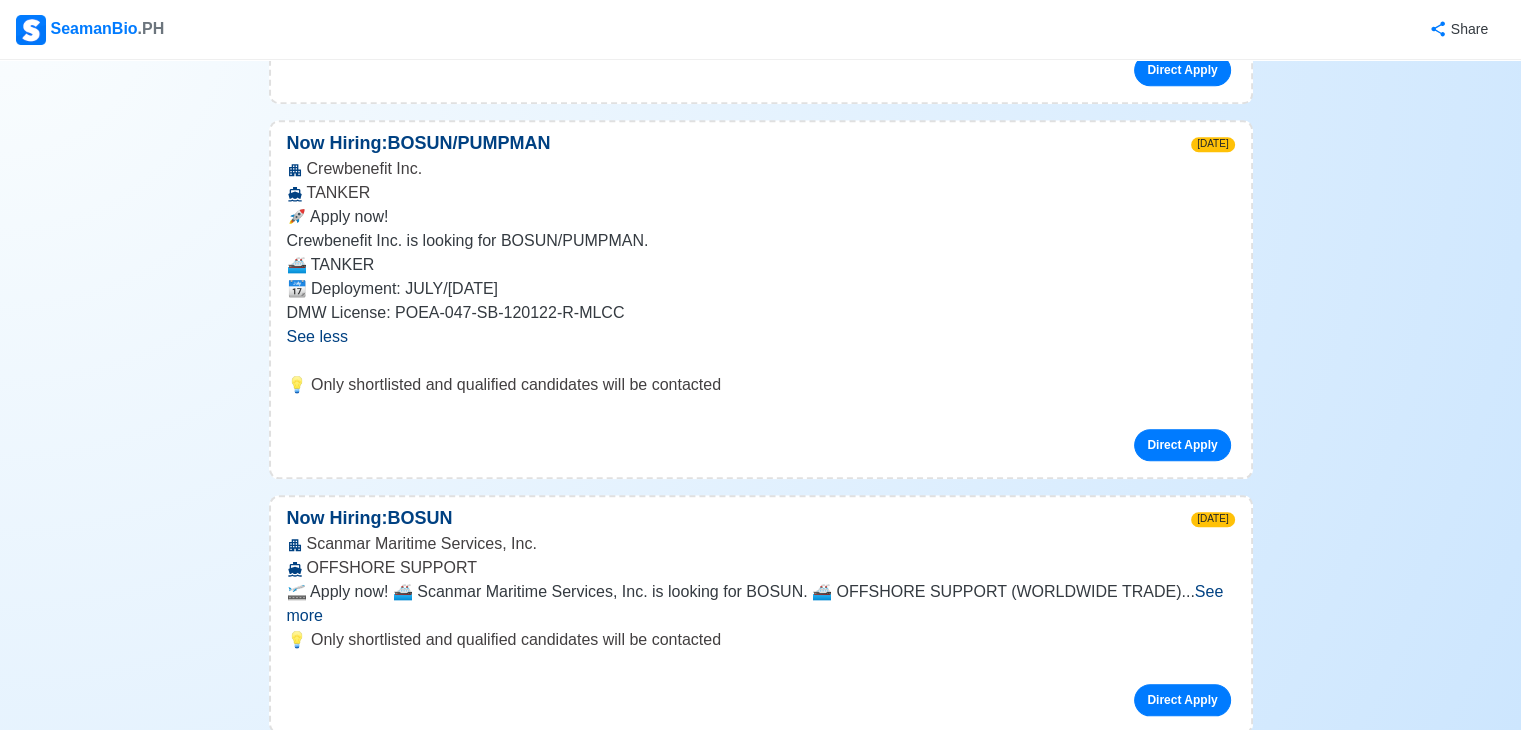 click on "See more" at bounding box center (755, 603) 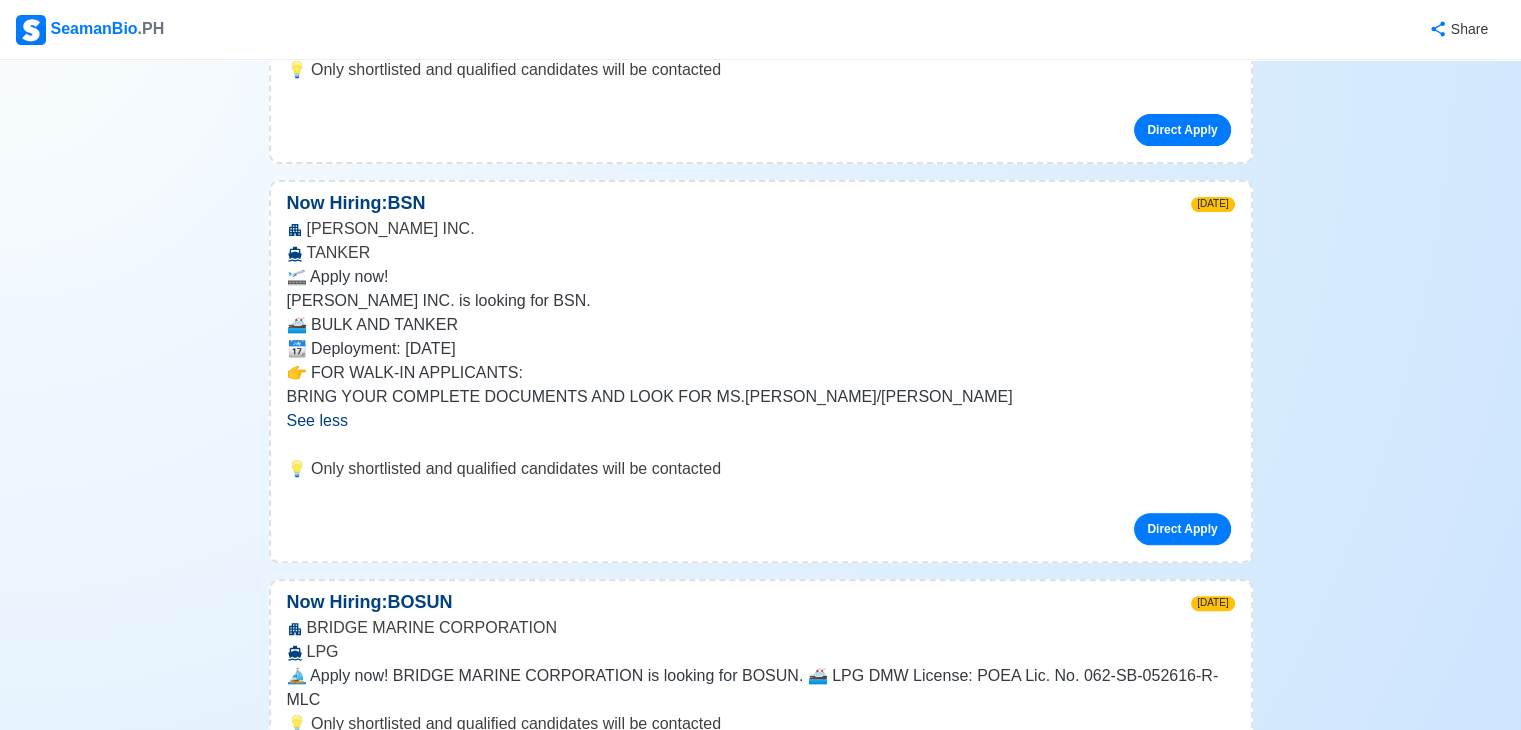 scroll, scrollTop: 0, scrollLeft: 0, axis: both 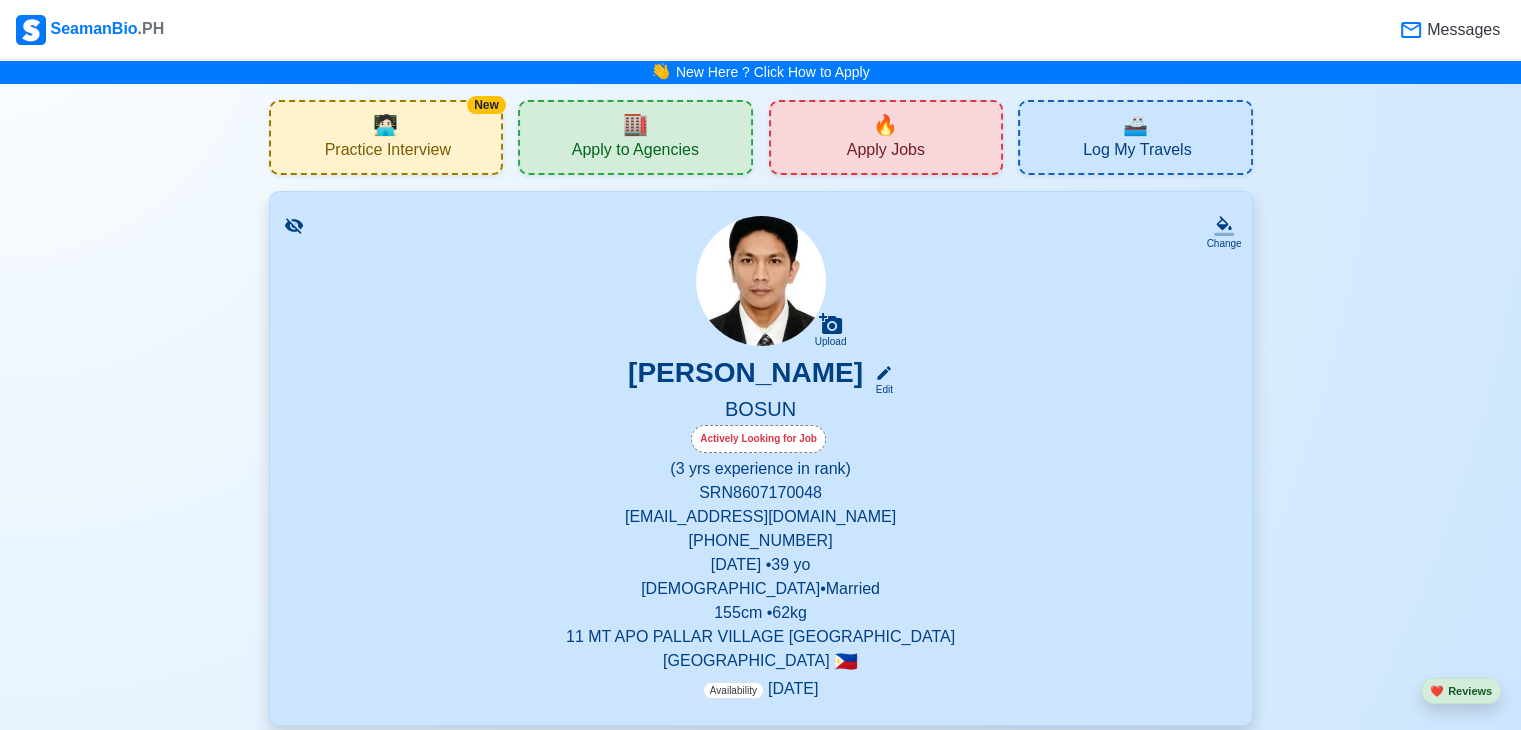 click on "New 🧑🏻‍💻   Practice Interview 🏬   Apply to Agencies 🔥 Apply Jobs 🚢   Log My Travels Change Upload ALEJANDRO FUA PAMPLONA JR Edit BOSUN Actively Looking for Job (3 yrs experience in rank) SRN  8607170048 alejandrofua705@gmail.com +639452559203 July 17, 1986   •  39   yo Female  •  Married 155  cm •  62  kg 11 MT APO PALLAR VILLAGE BRGY PINAGSAMA TAGUIG CITY Philippines   🇵🇭 Availability May 2025 Download & Convert to PDF 🎨 Choose Other CV Design ✍️ Add My Signature Objective To secure the BOSUN position in a reputable shipping company where I can utilize my skills and experience to ensure efficient and safe on-board operations. EDIT Statutory Info EDIT SSS: 3400730799 Pag-IBIG: 121122968070 PhilHealth: 010511206524 Education 1 Auto sort by Start Date. ADD PMI COLLEGE STA.CRUZ MANILA EDIT BSMT Jan 2003 - Oct 2006 Travel Documents 5 Passport, US Visa, Seaman Book, etc. ADD Passport EDIT P5691430B Oct 28 2020 - Oct 27 2027 Expires 2 yrs 2 mos 28 days DFA NCR SEAMANS BOOK 1 9" at bounding box center [760, 4087] 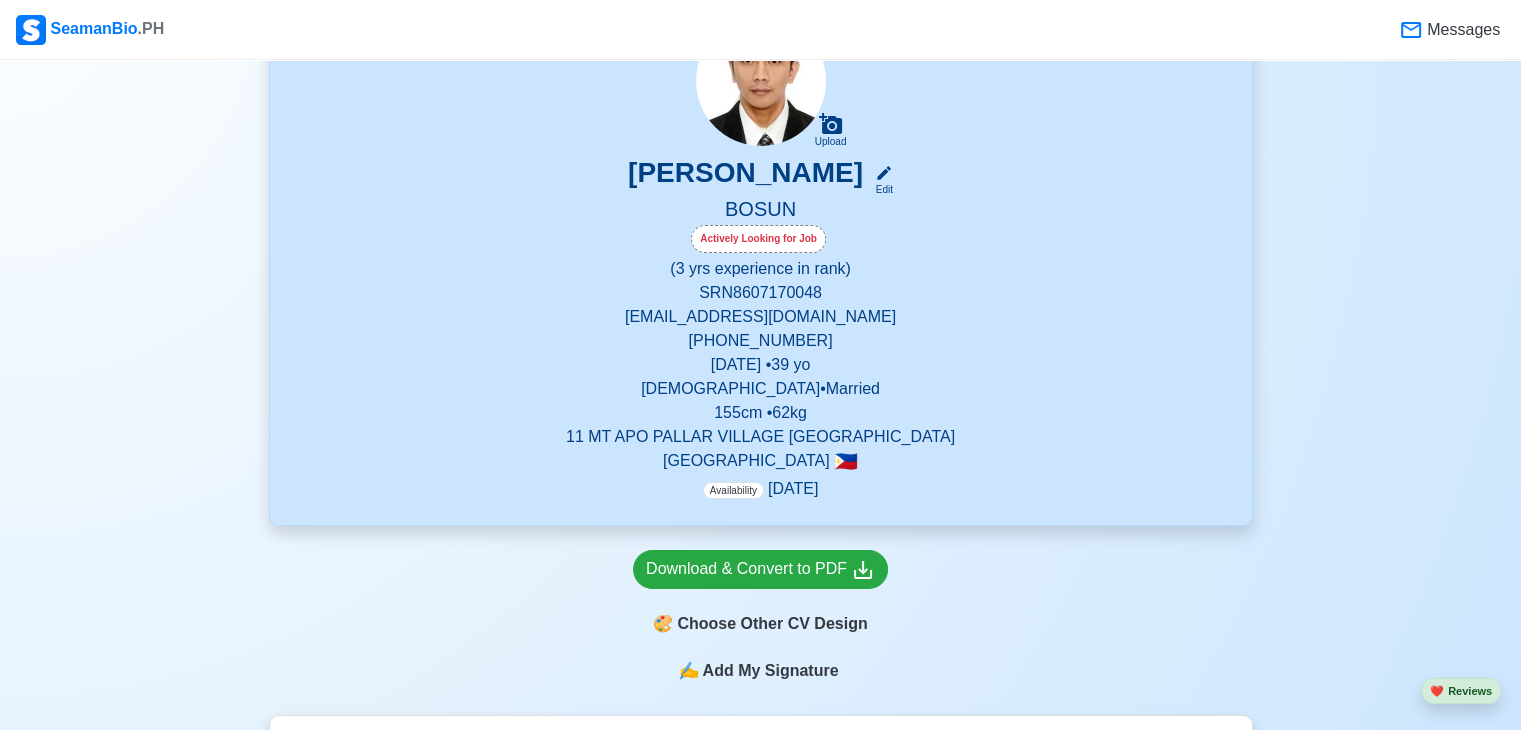 scroll, scrollTop: 0, scrollLeft: 0, axis: both 